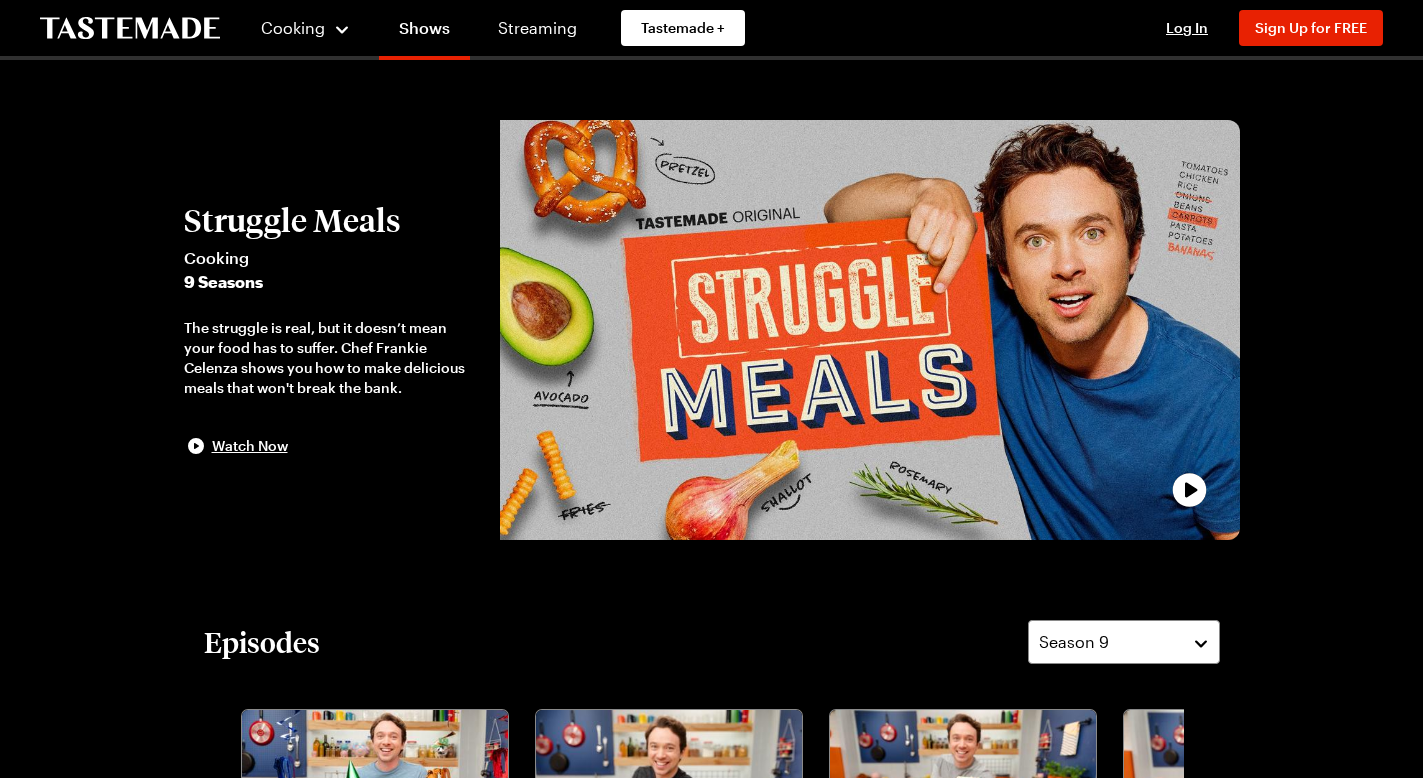 scroll, scrollTop: 0, scrollLeft: 0, axis: both 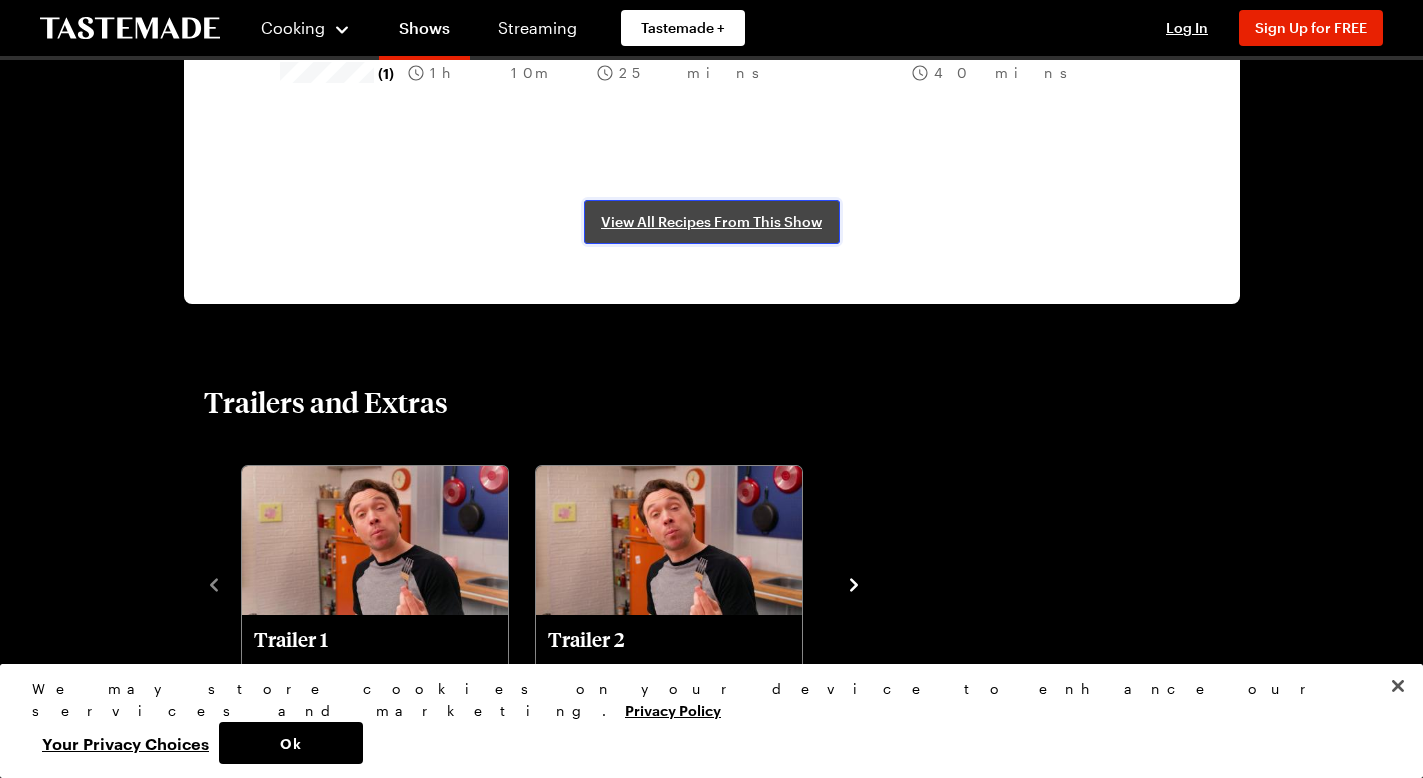 click on "View All Recipes From This Show" at bounding box center [711, 222] 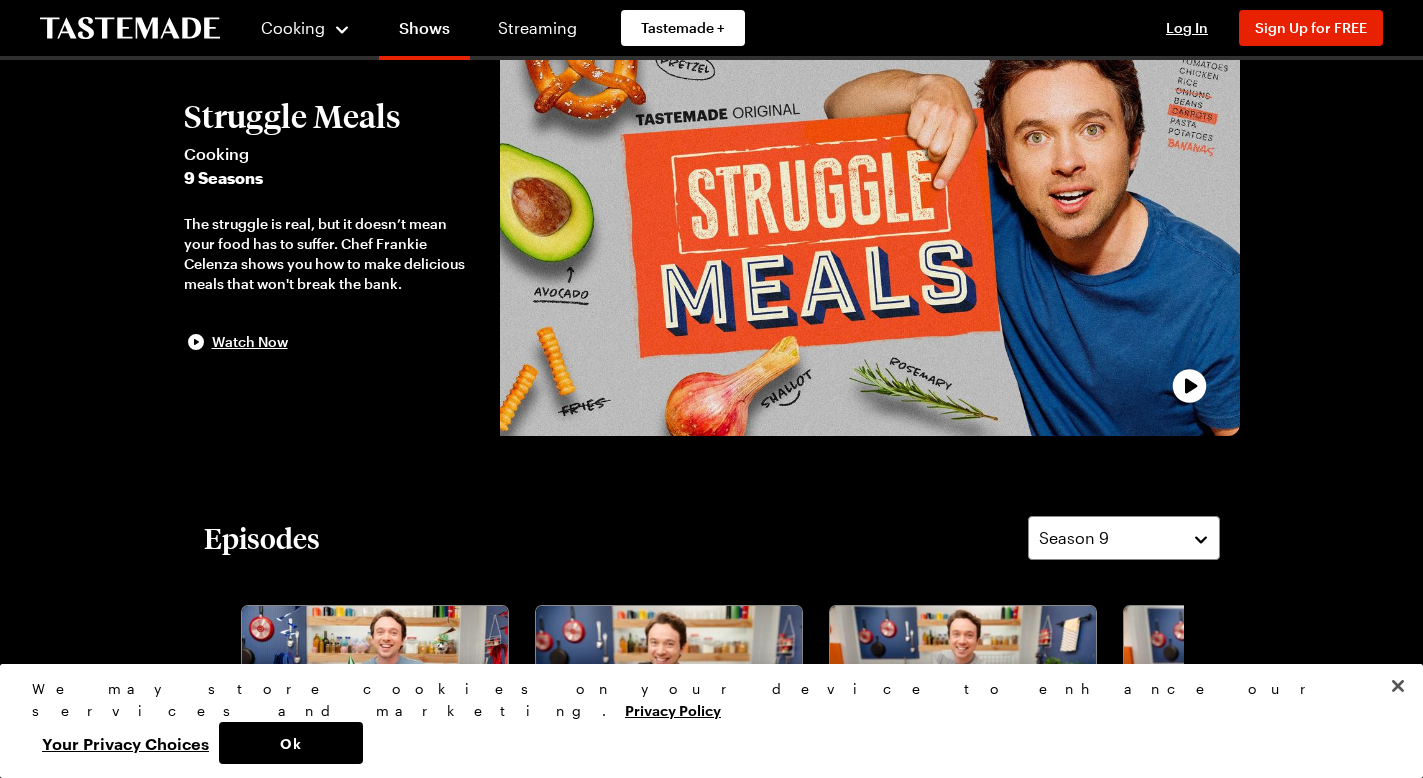 scroll, scrollTop: 0, scrollLeft: 0, axis: both 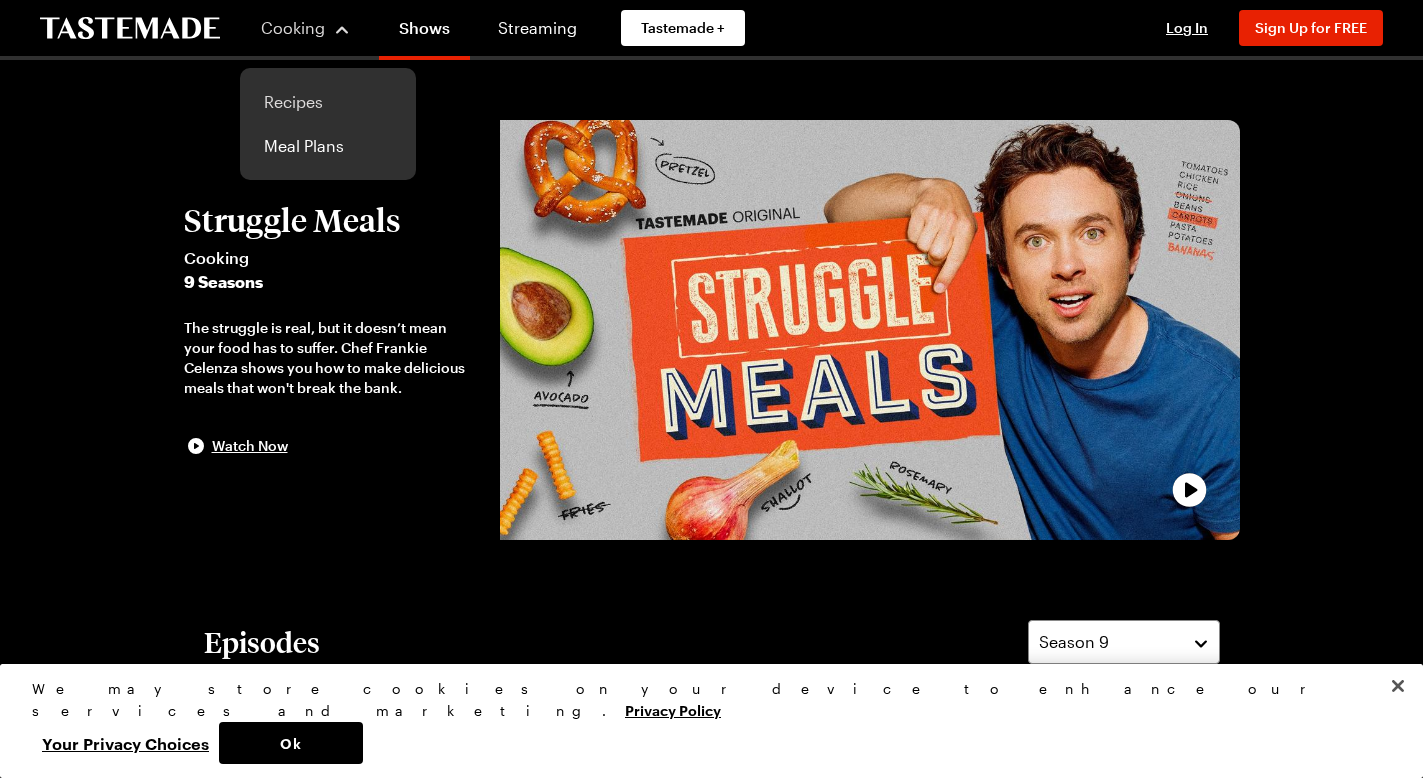 click on "Recipes" at bounding box center (328, 102) 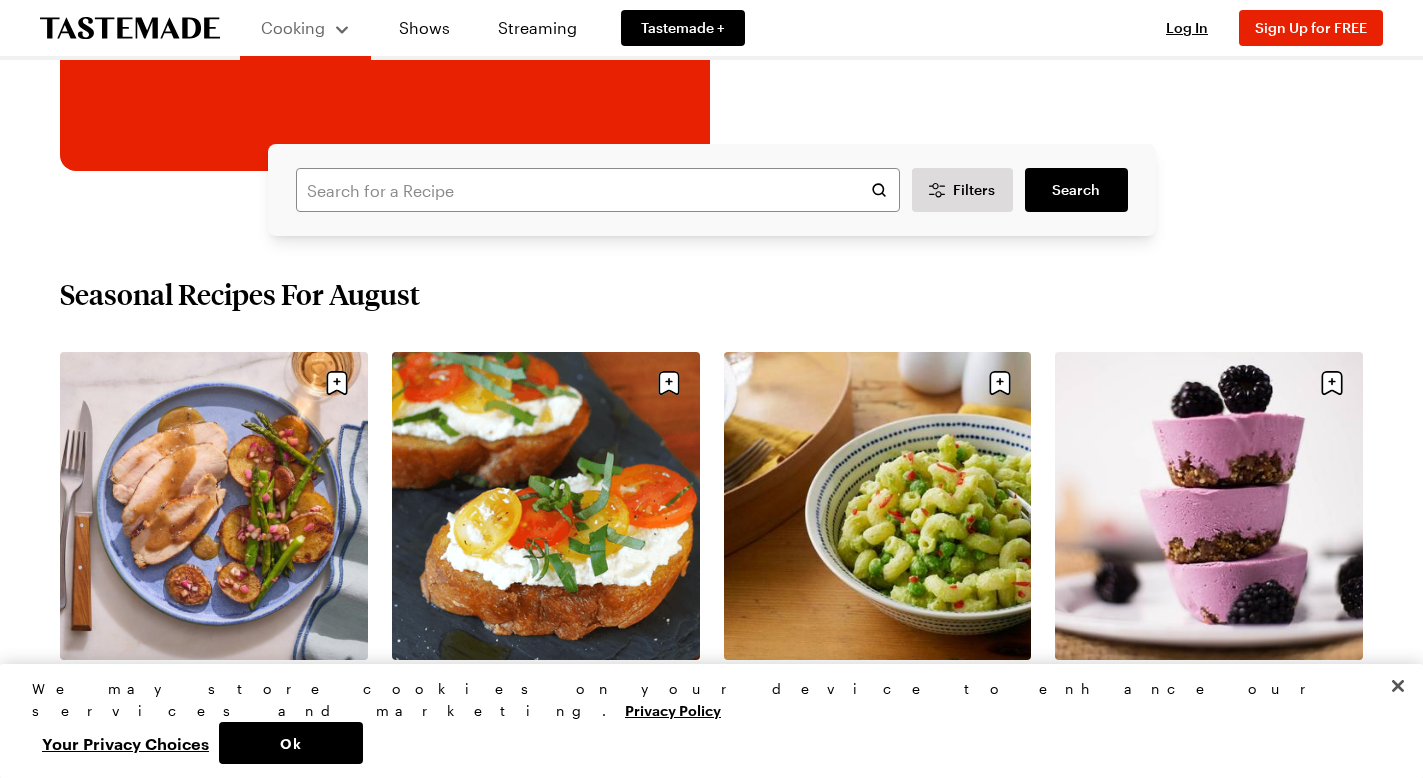 scroll, scrollTop: 440, scrollLeft: 0, axis: vertical 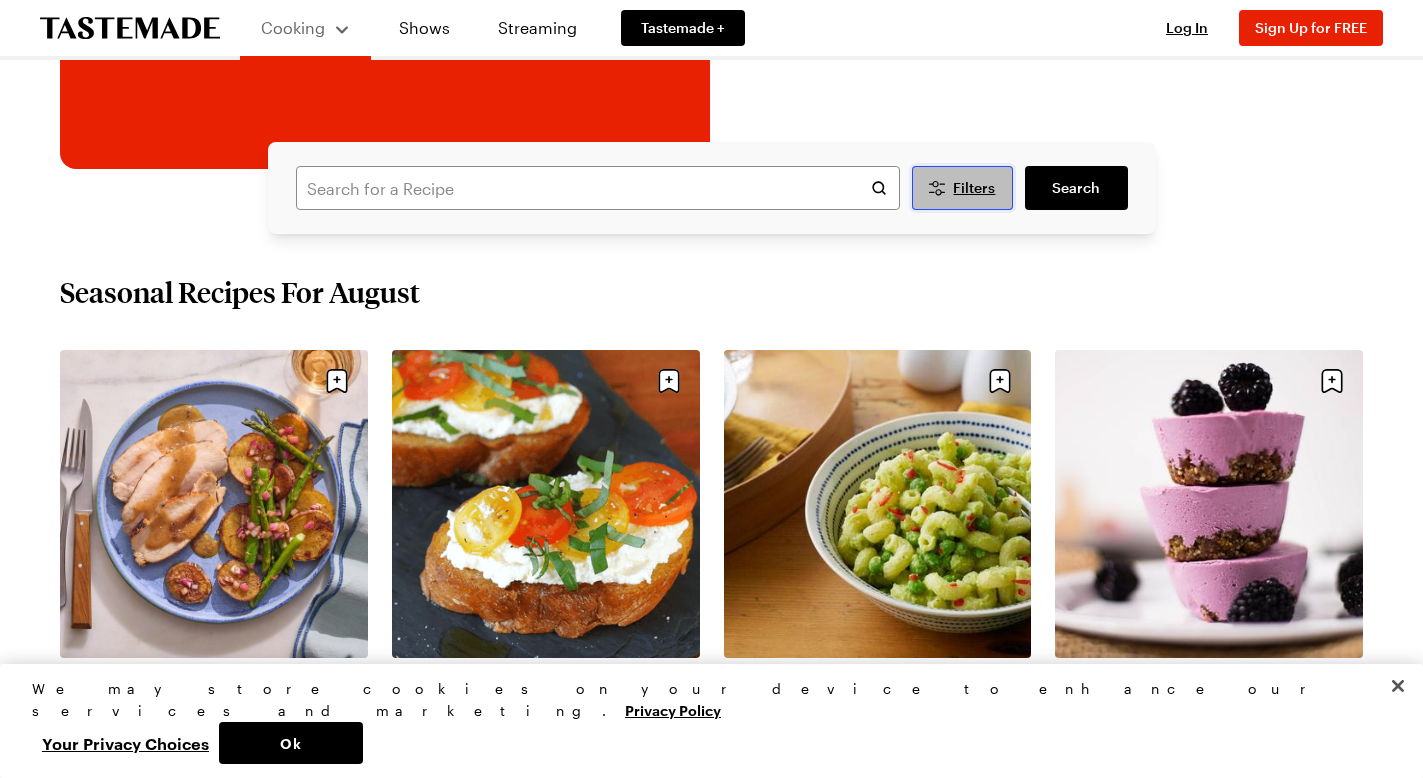 click on "Filters" at bounding box center [963, 188] 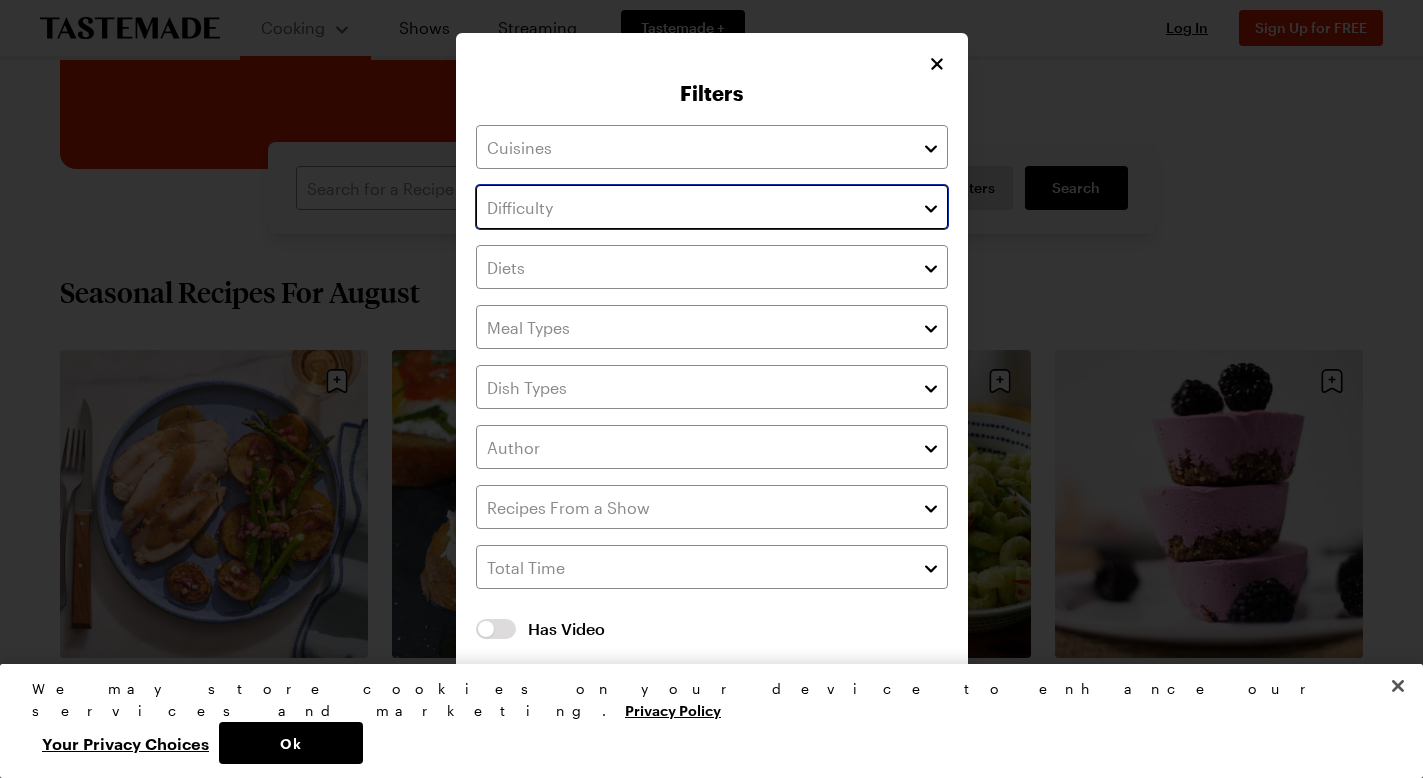 click at bounding box center [712, 207] 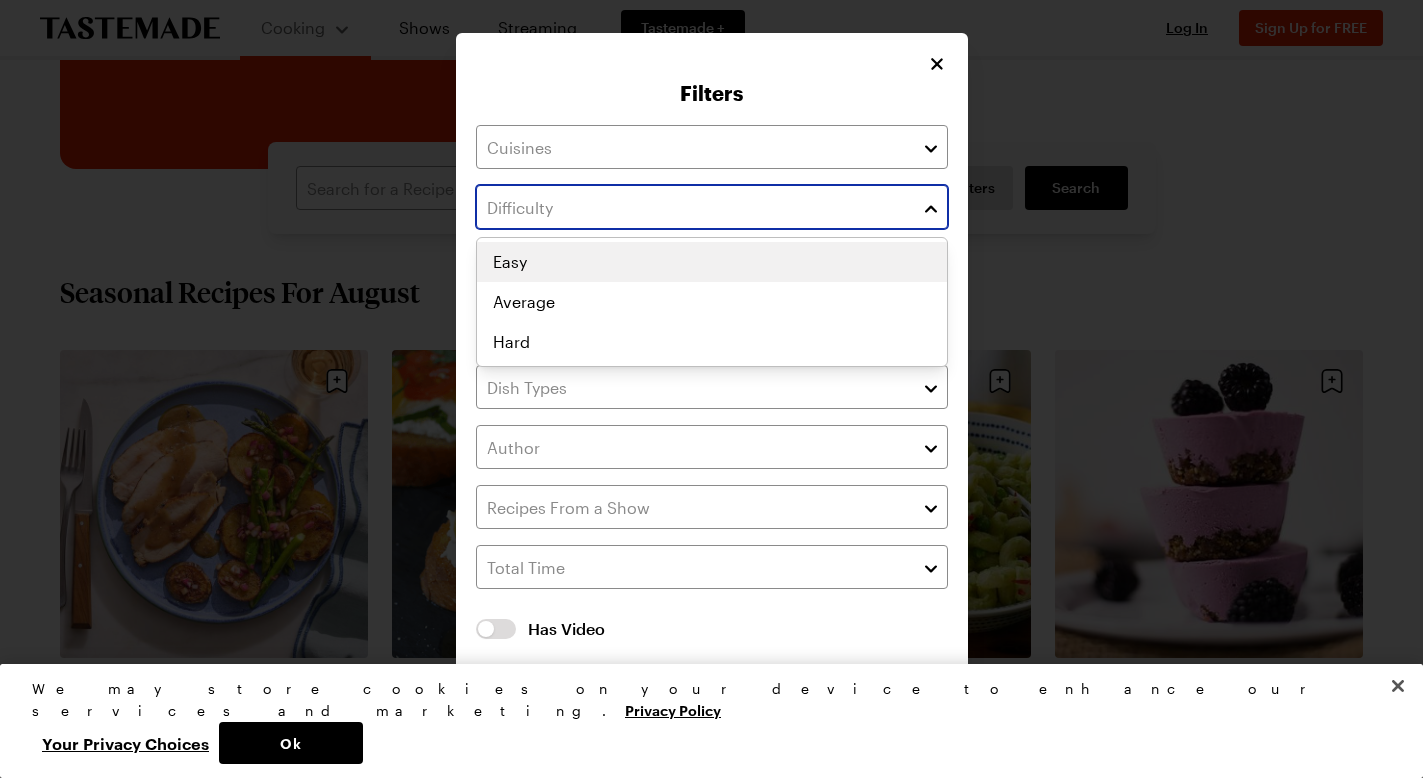 click on "Easy Average Hard" at bounding box center (712, 302) 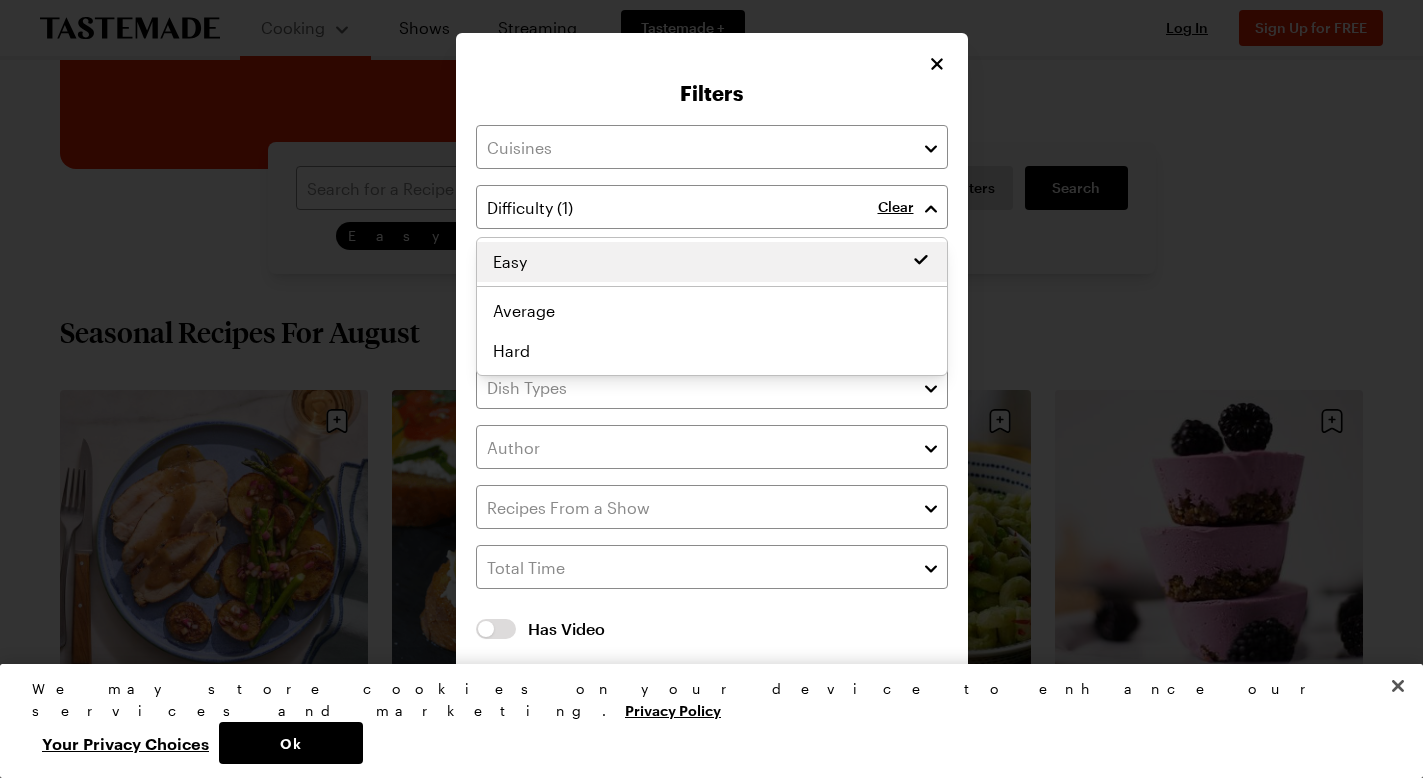 click on "Filters Clear Has Video Has Video Clear All Filters Apply Filters" at bounding box center (712, 389) 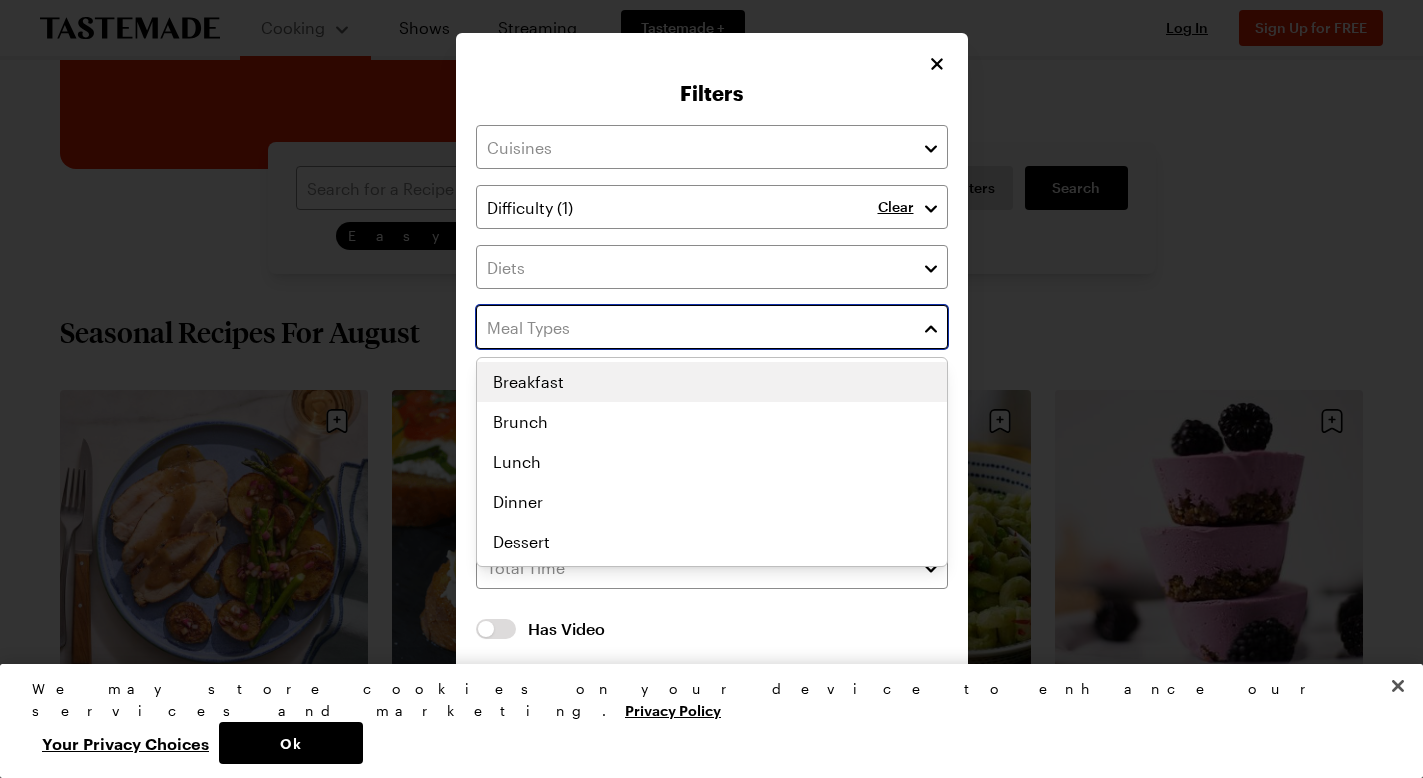 click at bounding box center [712, 327] 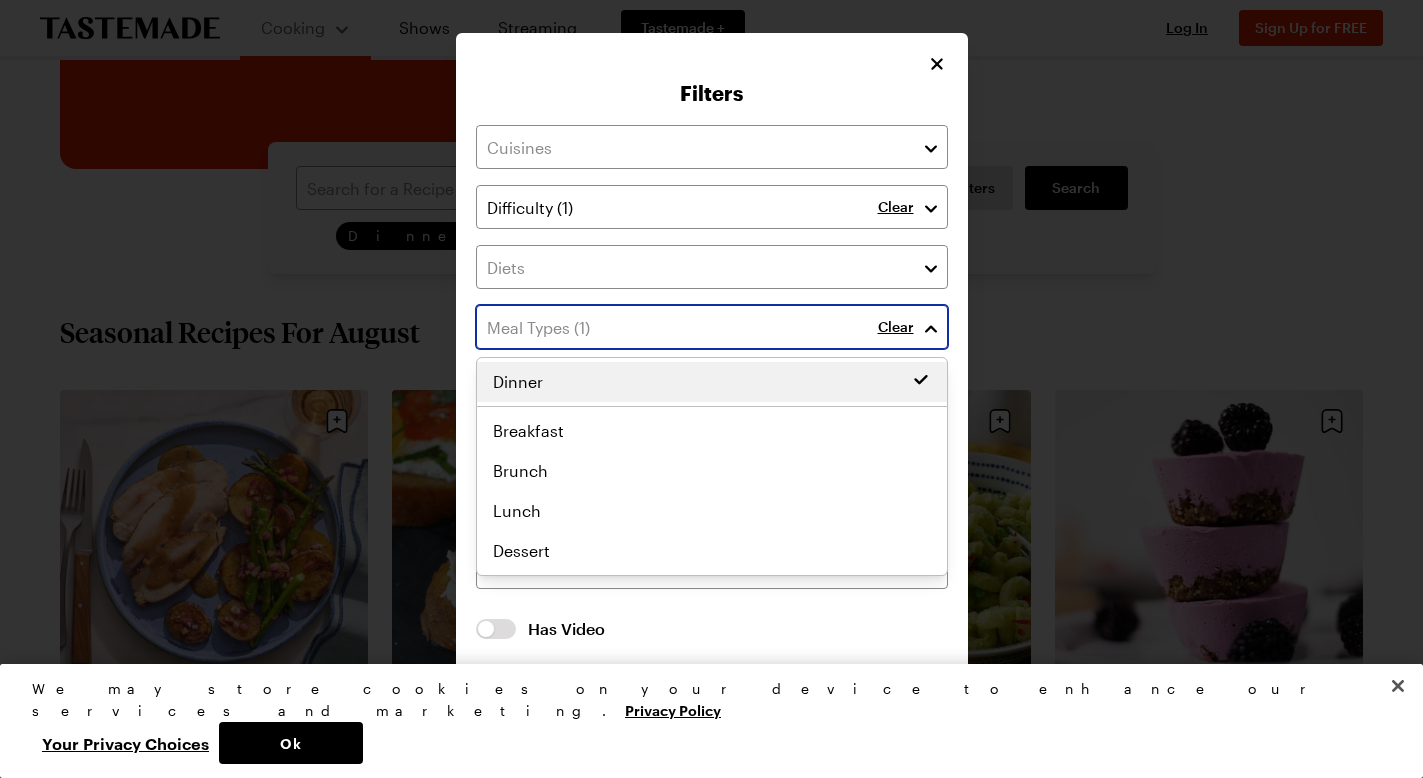 click on "Dinner Breakfast Brunch Lunch Dinner Dessert" at bounding box center [712, 466] 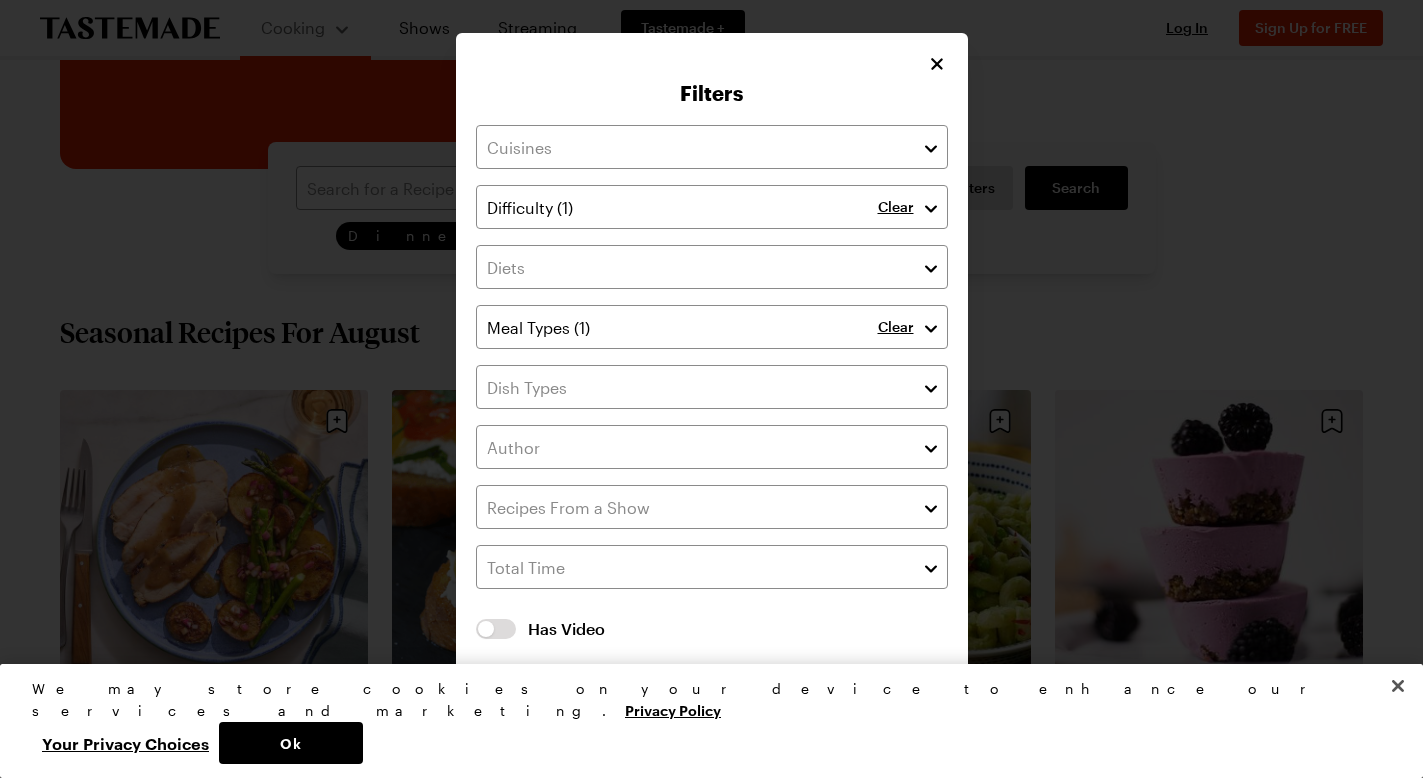 click on "Filters Clear Clear Has Video Has Video Clear All Filters Apply Filters" at bounding box center [712, 389] 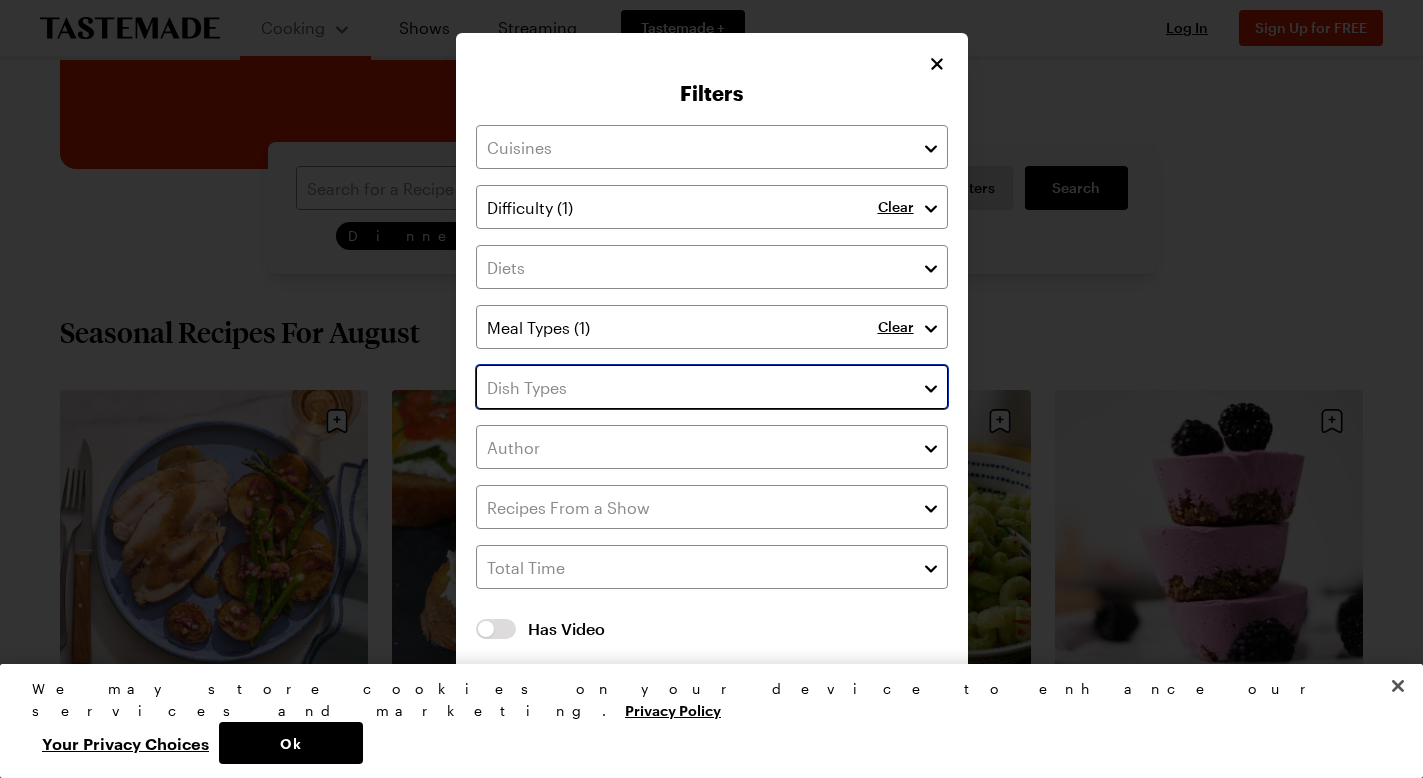 click at bounding box center [712, 387] 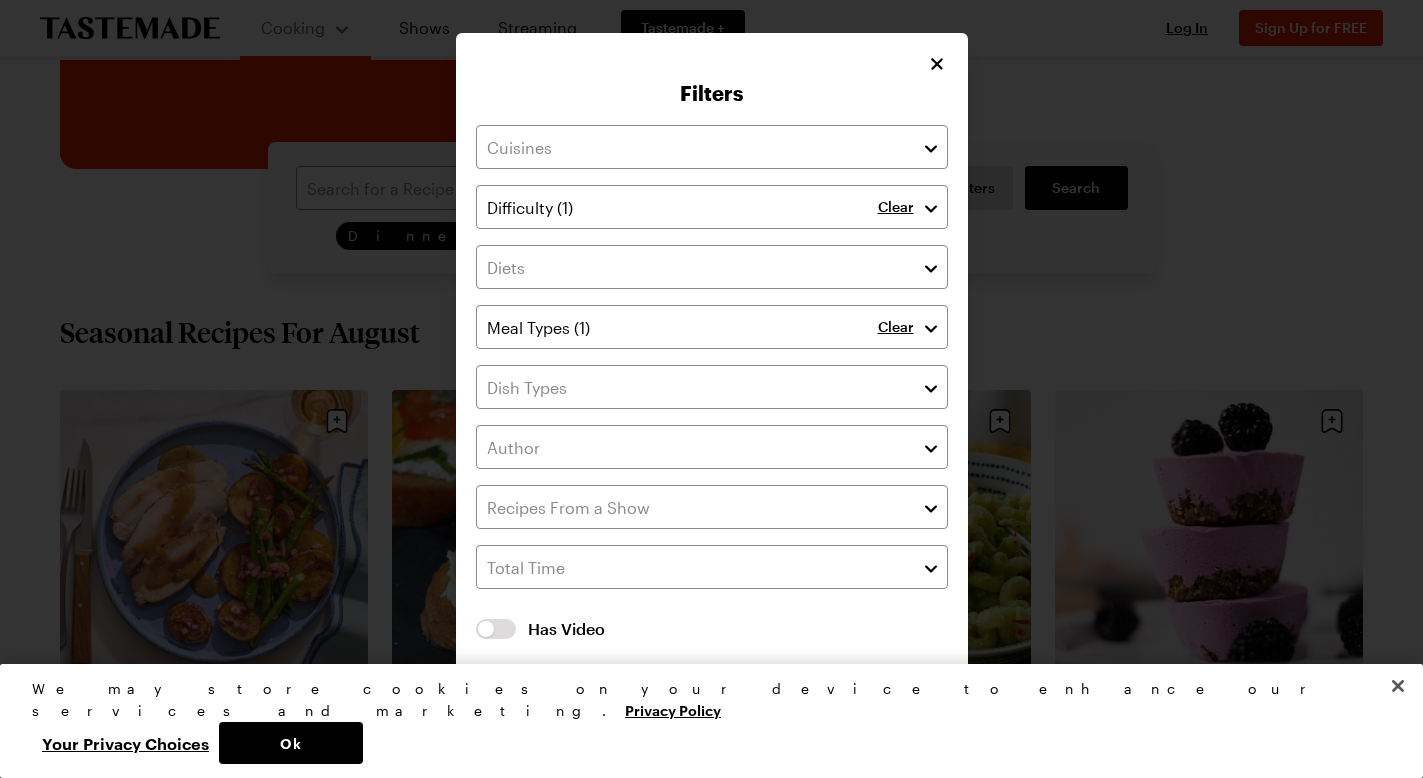click on "Filters Clear Clear Has Video Has Video Clear All Filters Apply Filters" at bounding box center (712, 389) 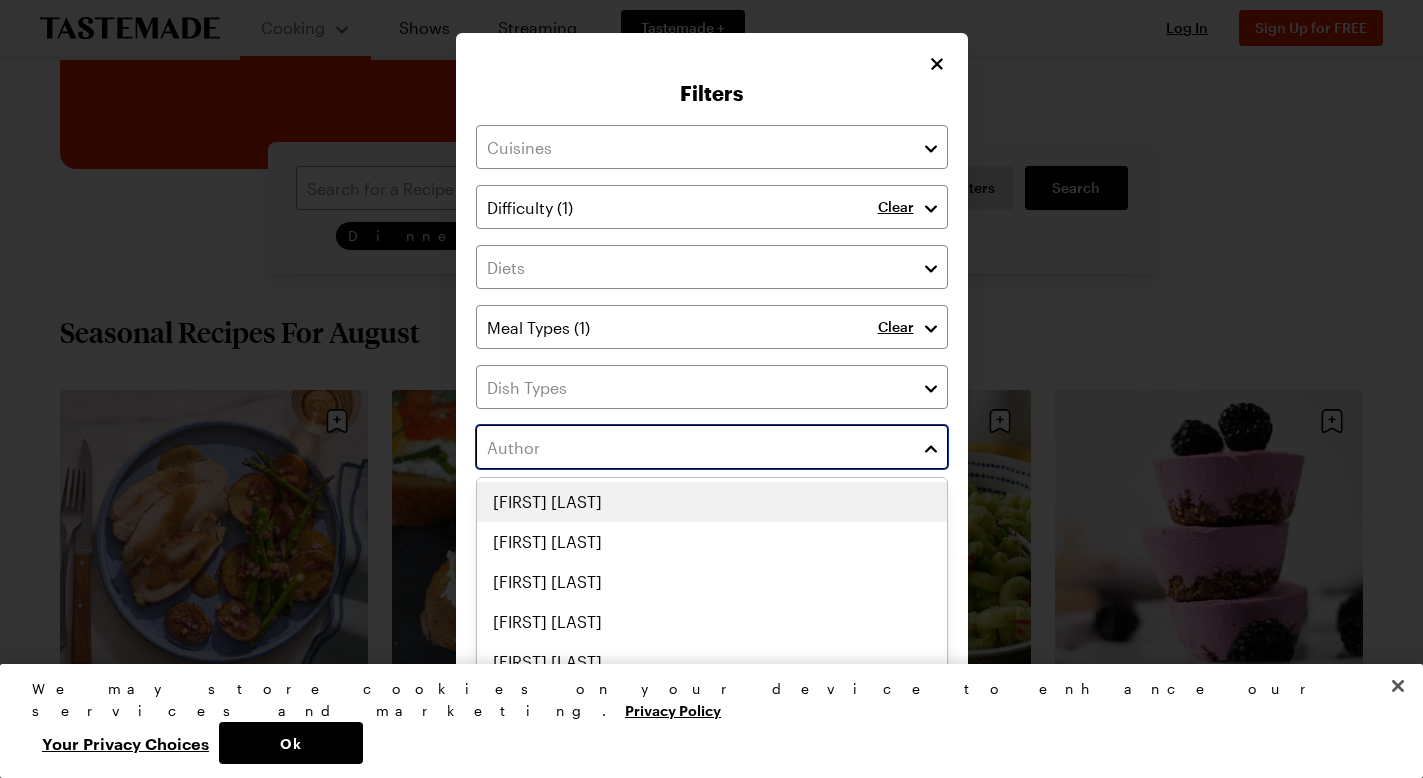 click at bounding box center [712, 447] 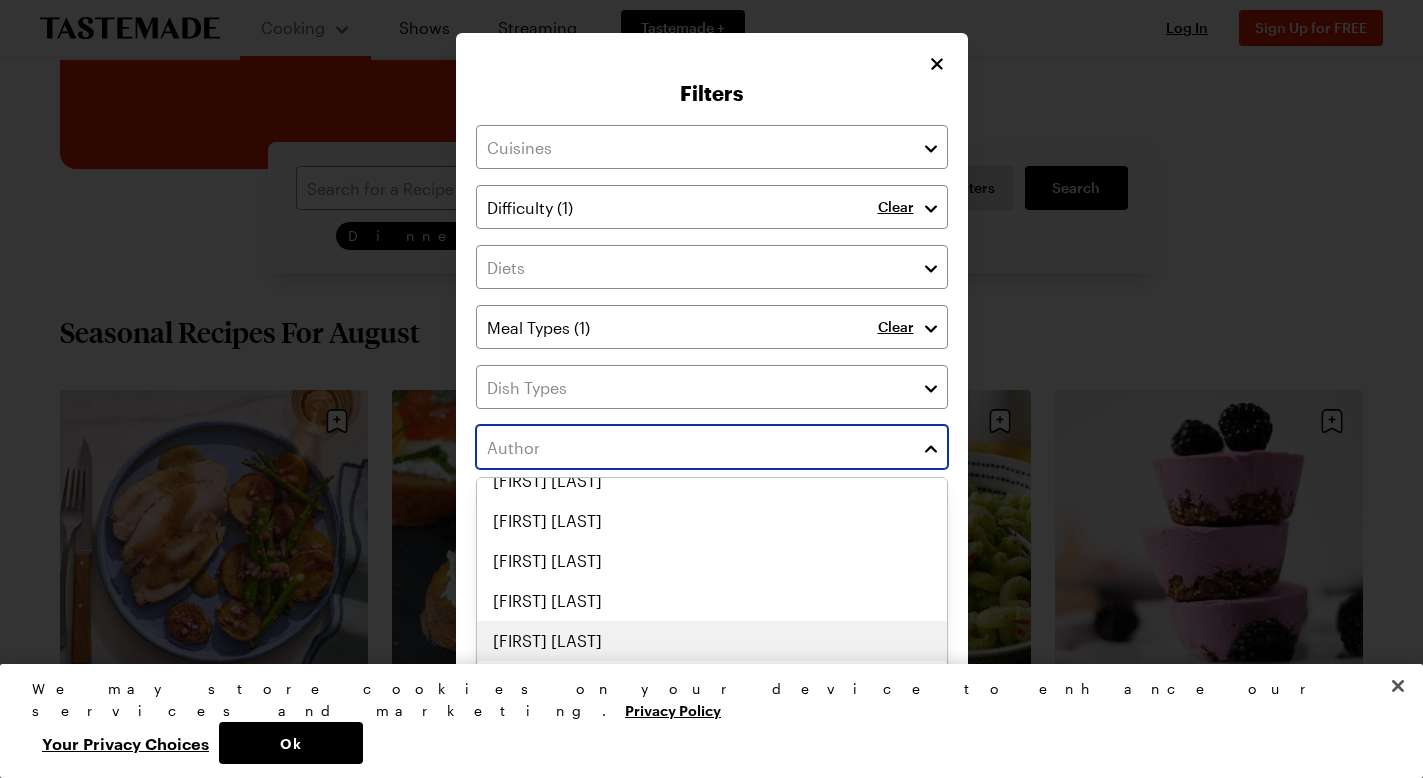 scroll, scrollTop: 6776, scrollLeft: 0, axis: vertical 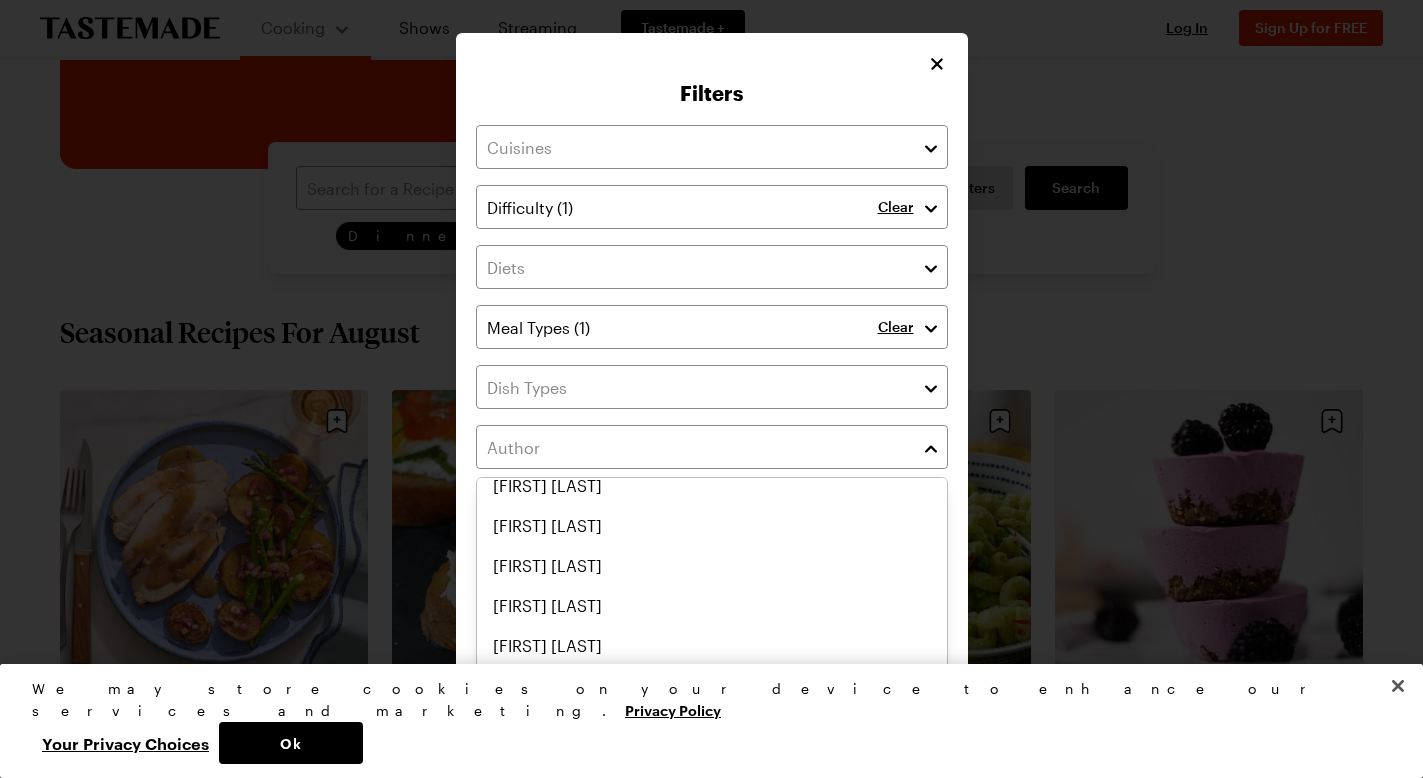 click on "Filters Clear Clear Has Video Has Video Clear All Filters Apply Filters" at bounding box center (712, 389) 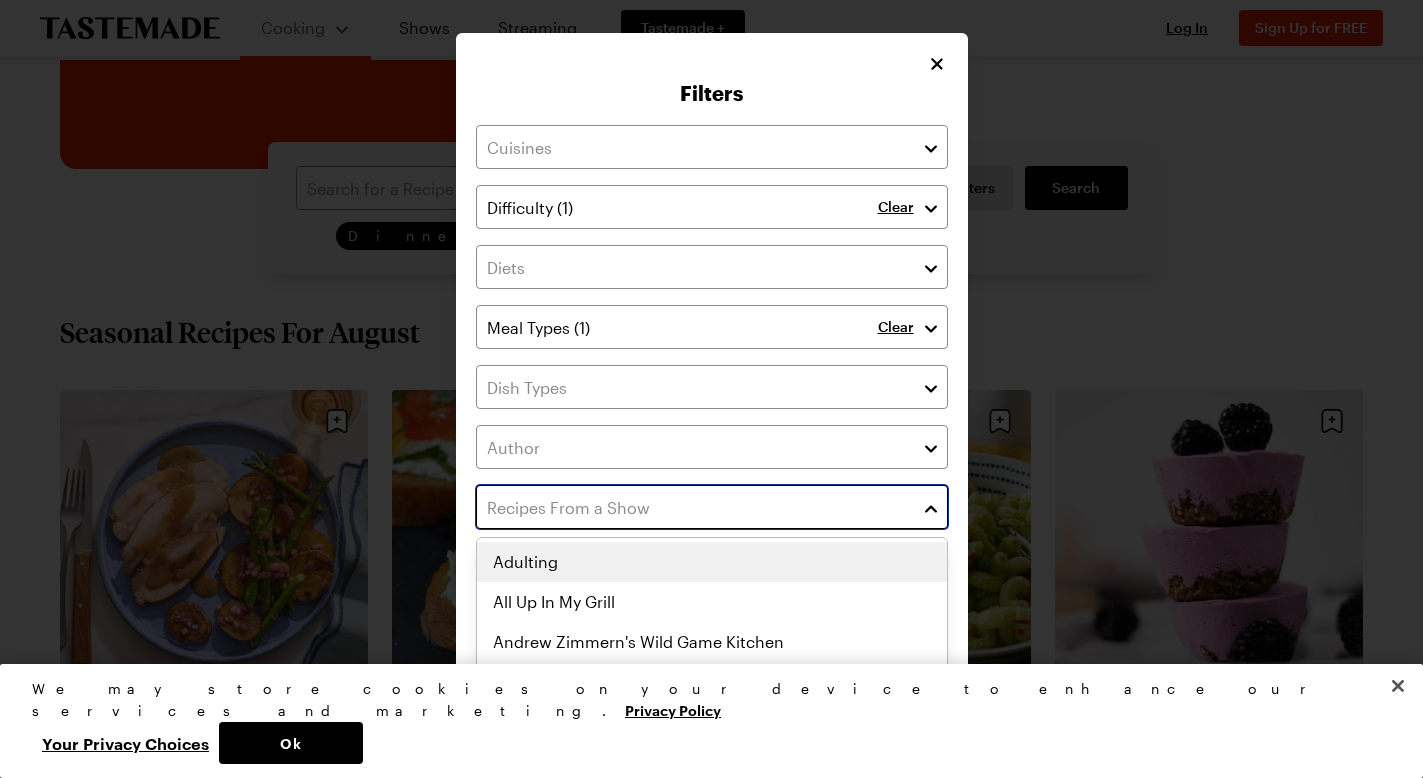 click at bounding box center [712, 507] 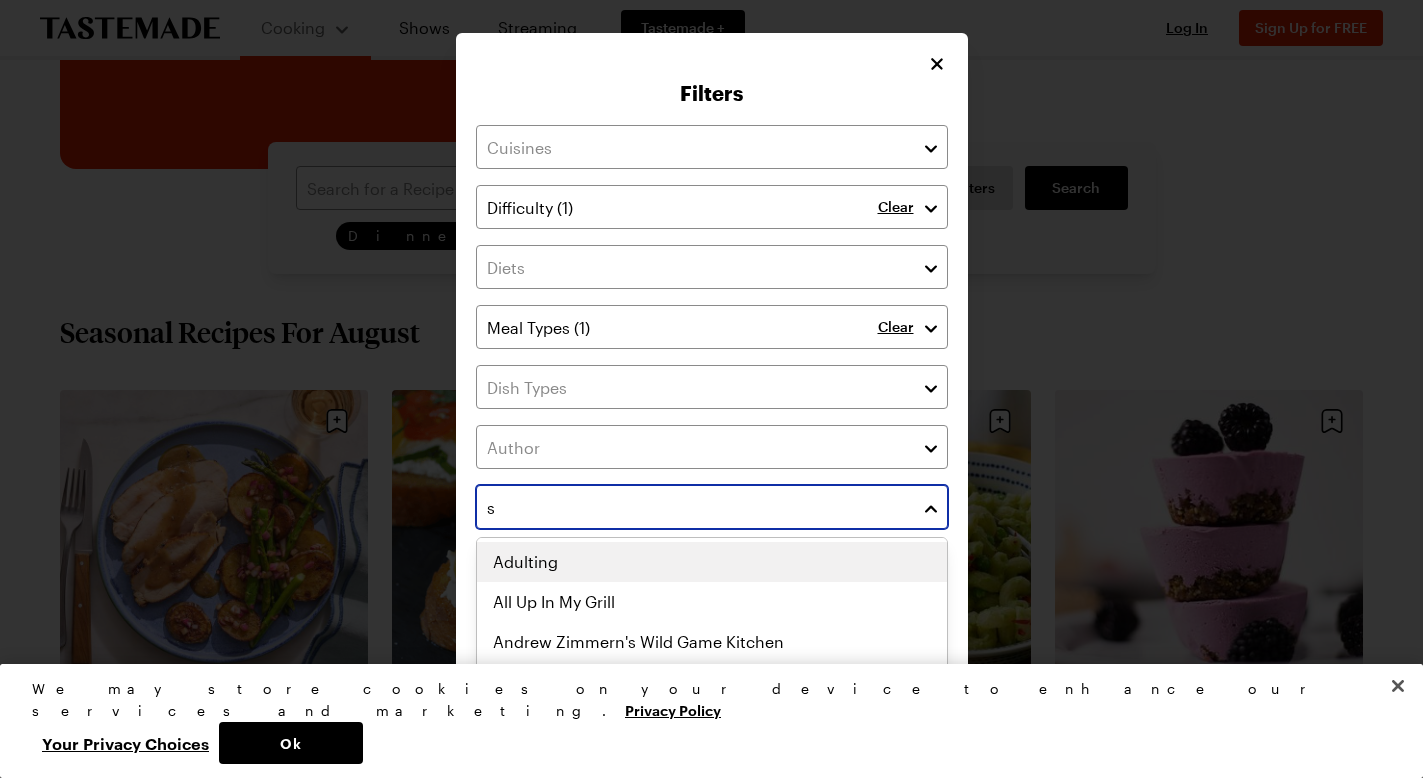 type on "st" 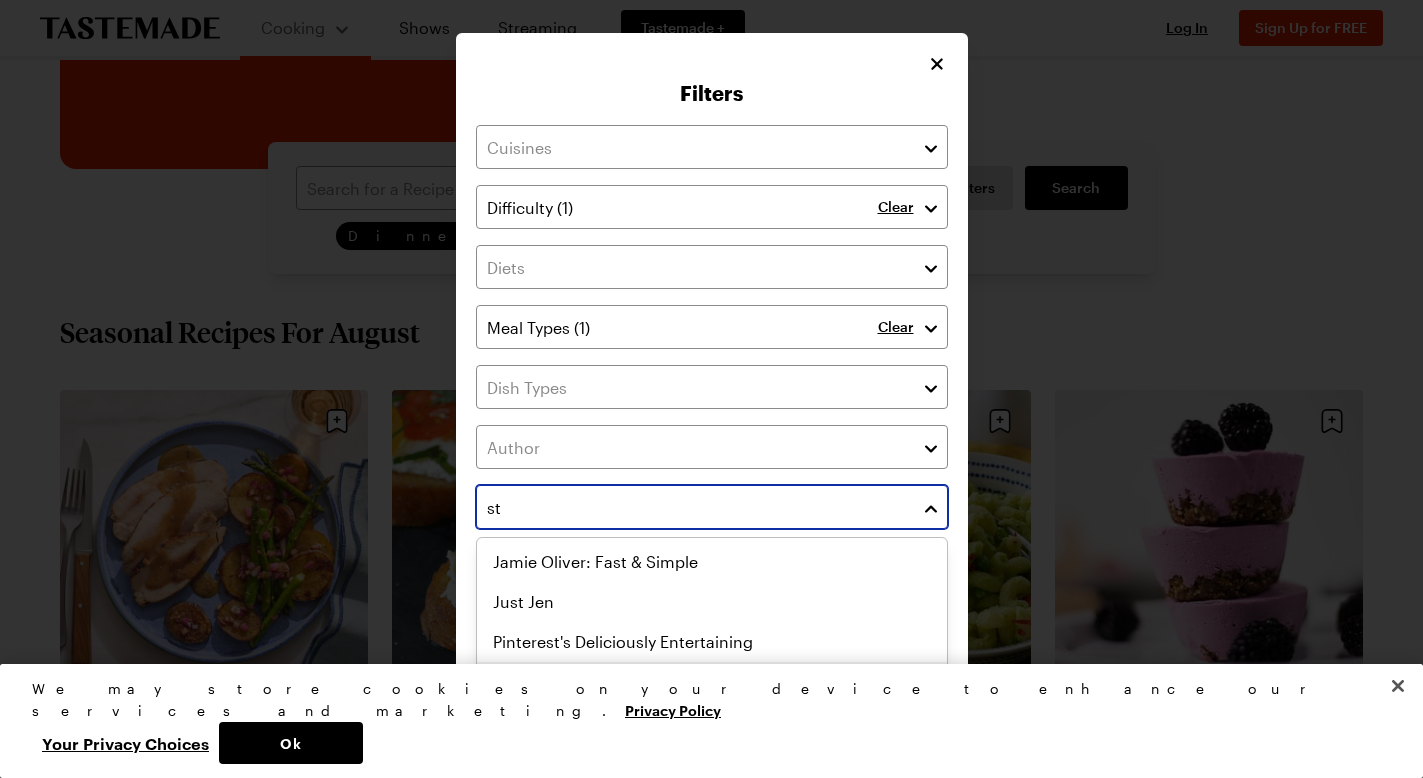 type 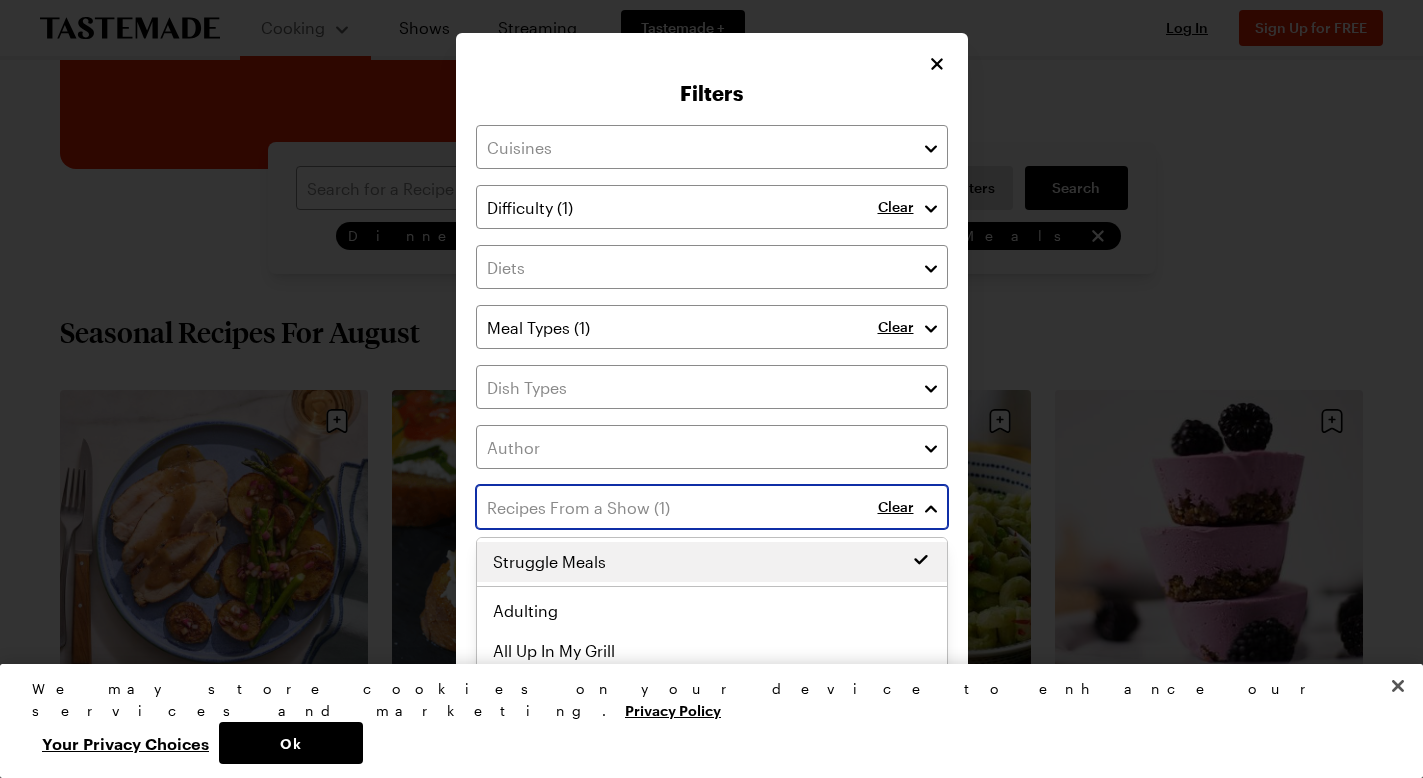 click on "Struggle Meals Adulting All Up In My Grill Andrew Zimmern's Wild Game Kitchen Baking it Easy Baking the Holidays Barbecue: Life of Fire Behind The Dish Chaats of India Cooking with Curtis Cooking With Pride Dinner Party People Don't Panic Pantry Forking Delicious: 100 Iconic Dishes Gamer Snacks Grill Week 2025 If These Meals Could Talk Jamie Oliver Cooks Italy Jamie Oliver: Fast & Simple Jamie Oliver: Seasons Just Jen Lightened Up Mad Good Food Make this Tonight Nadiya's Family Favourites Pinterest's Deliciously Entertaining Raw. Vegan. Not Gross. Recipe for Love School Night Dinners Sourced Spice Spice Baby Struggle Meals Tastemade's Recipe Rundown The Unruly Baker With [FIRST] [LAST]" at bounding box center (712, 662) 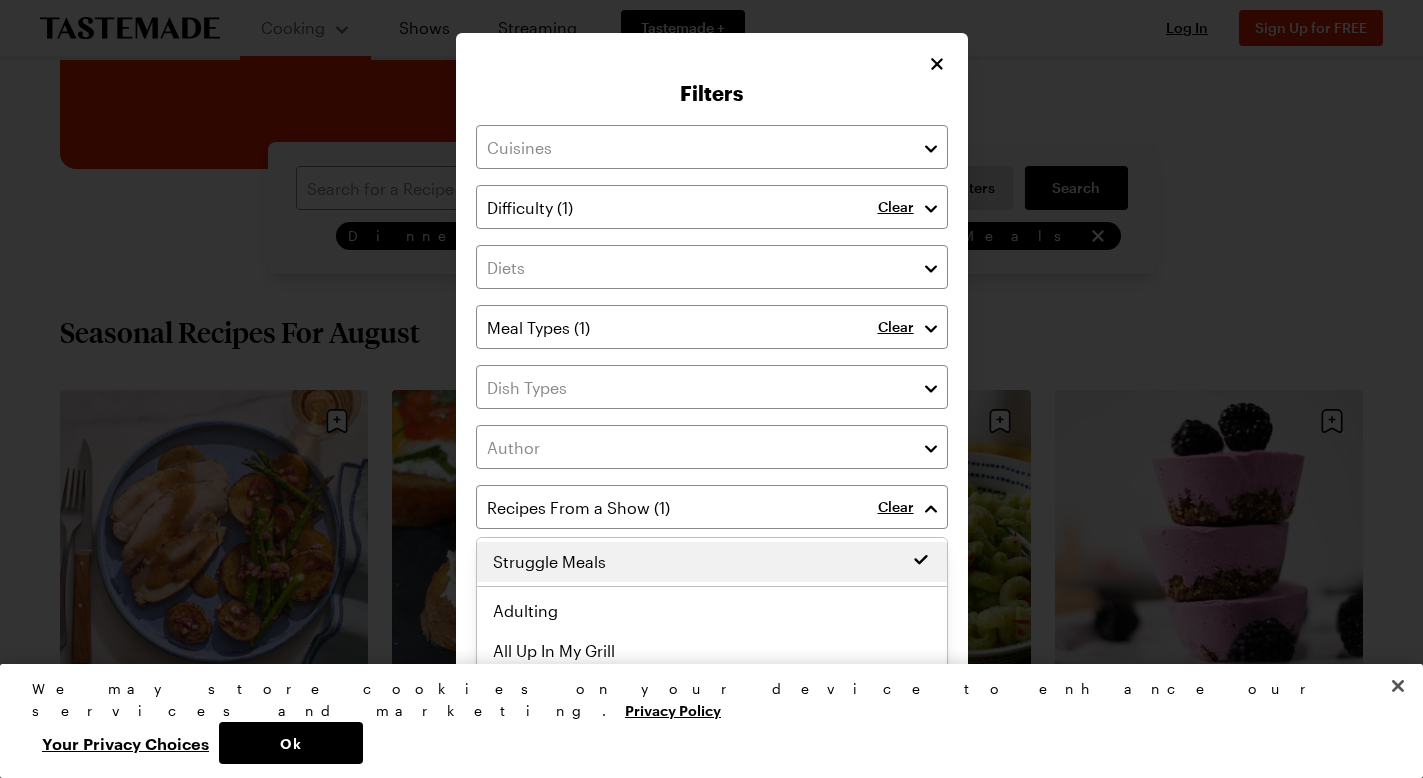 click on "Filters Clear Clear Clear Has Video Has Video Clear All Filters Apply Filters" at bounding box center (712, 389) 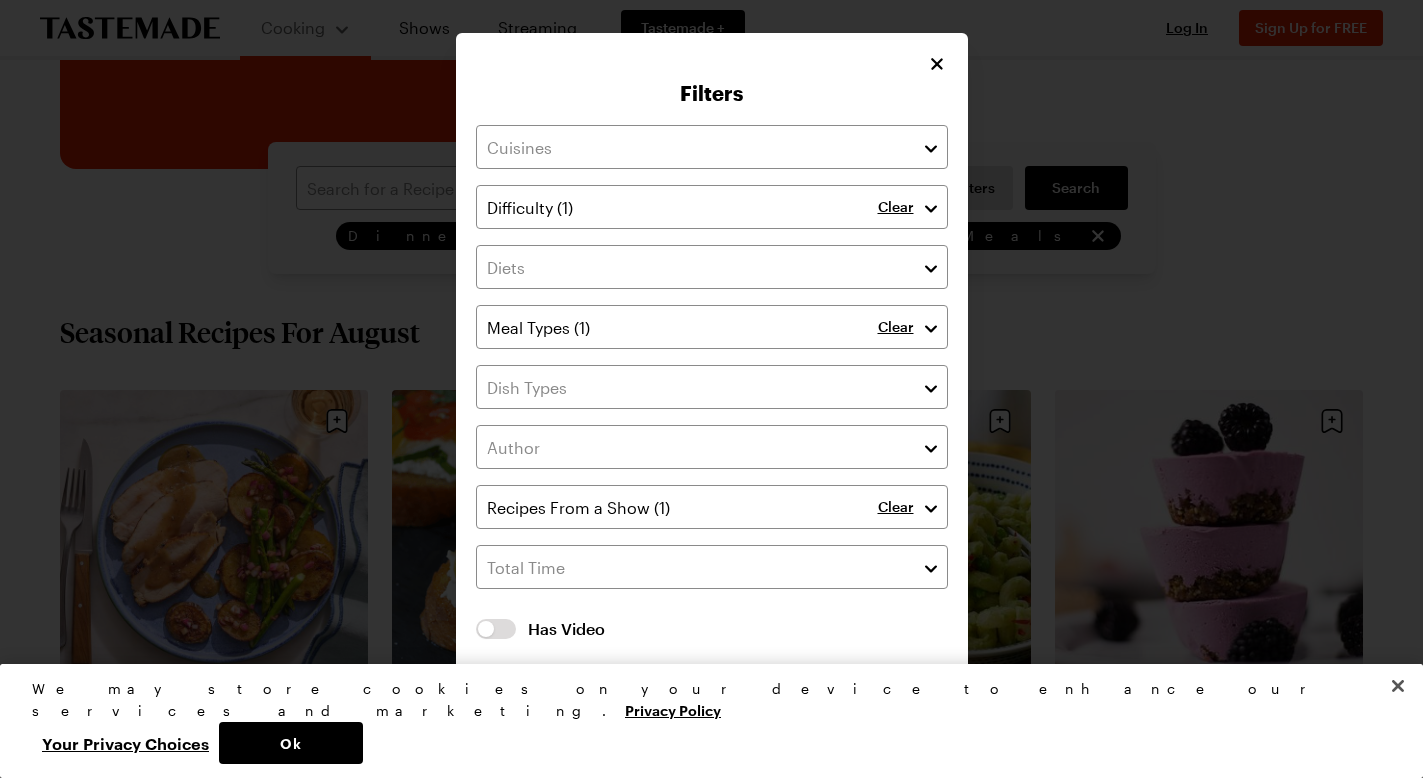 click on "Apply Filters" at bounding box center (832, 691) 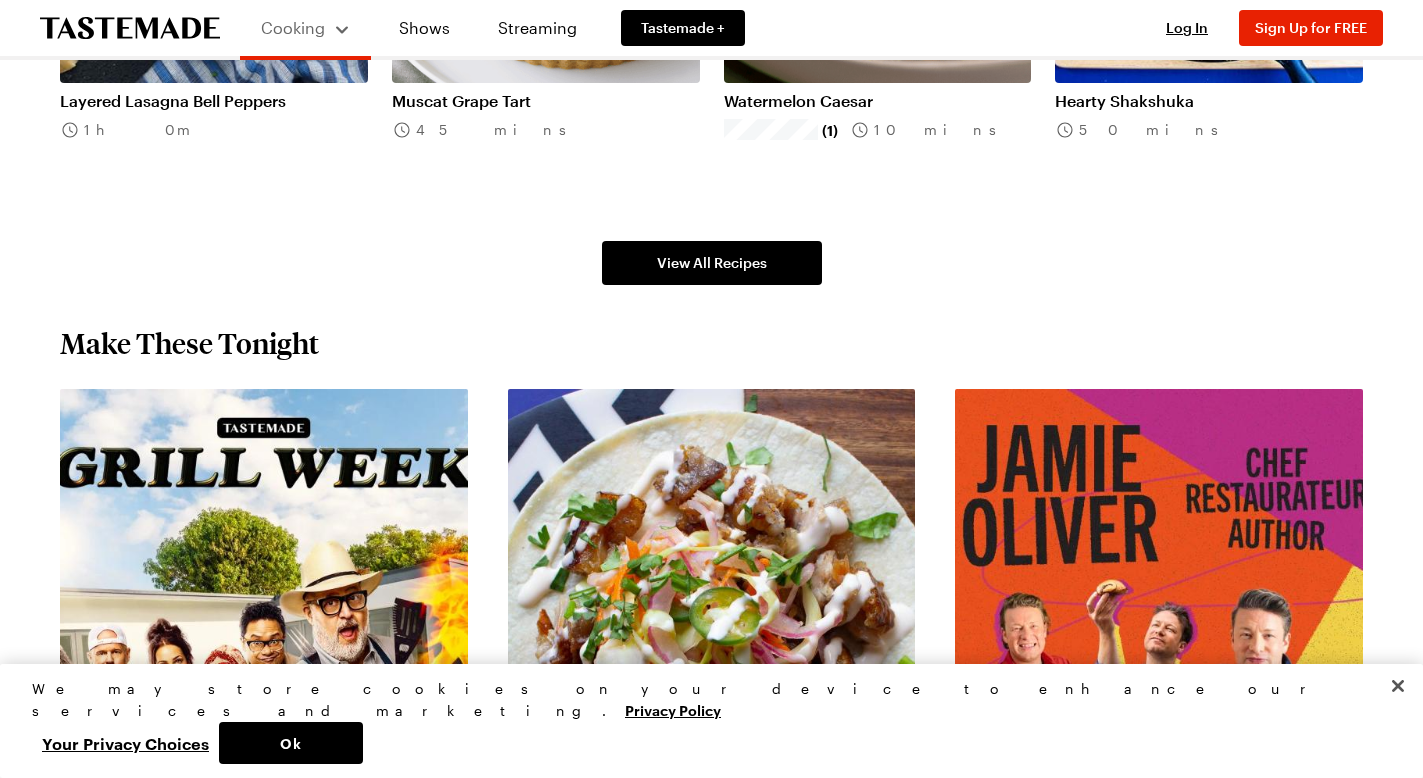 scroll, scrollTop: 1512, scrollLeft: 0, axis: vertical 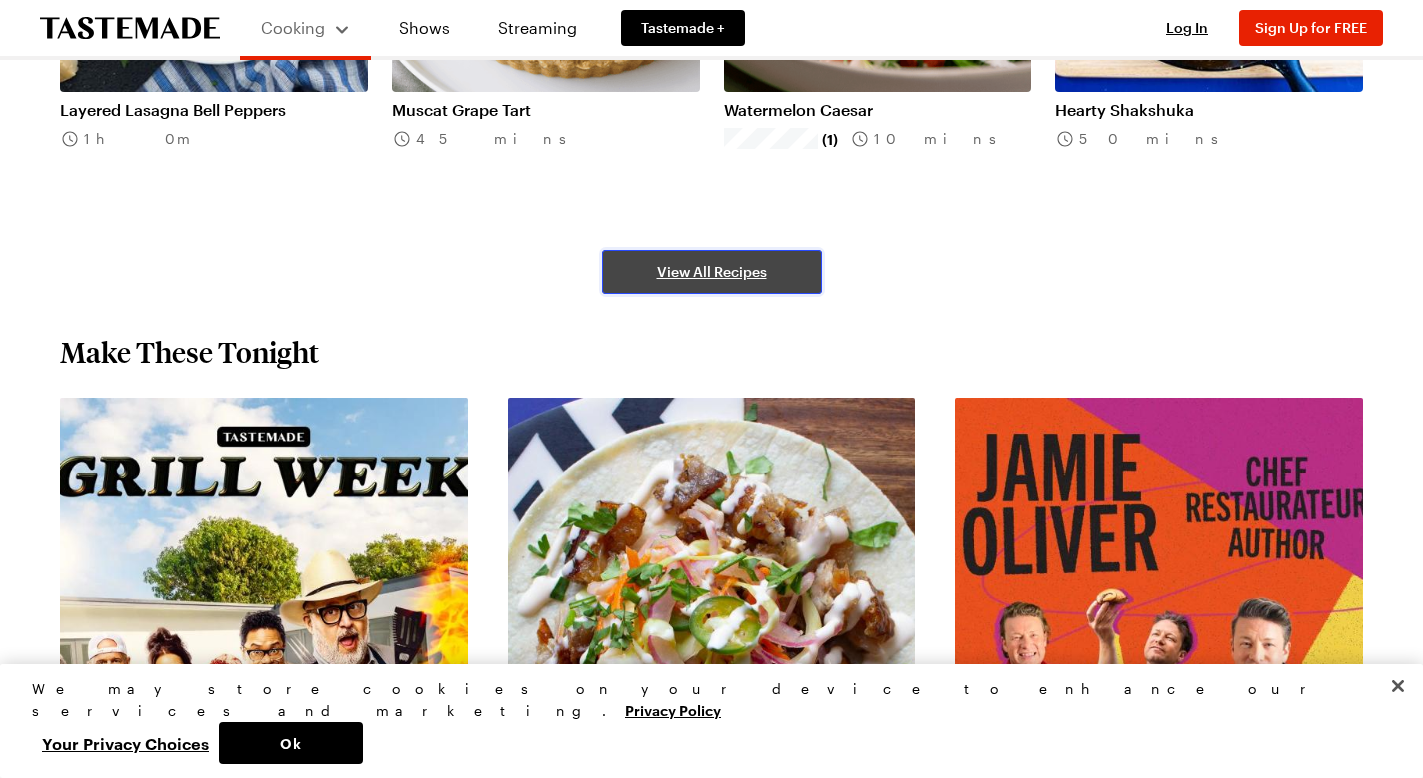 click on "View All Recipes" at bounding box center [712, 272] 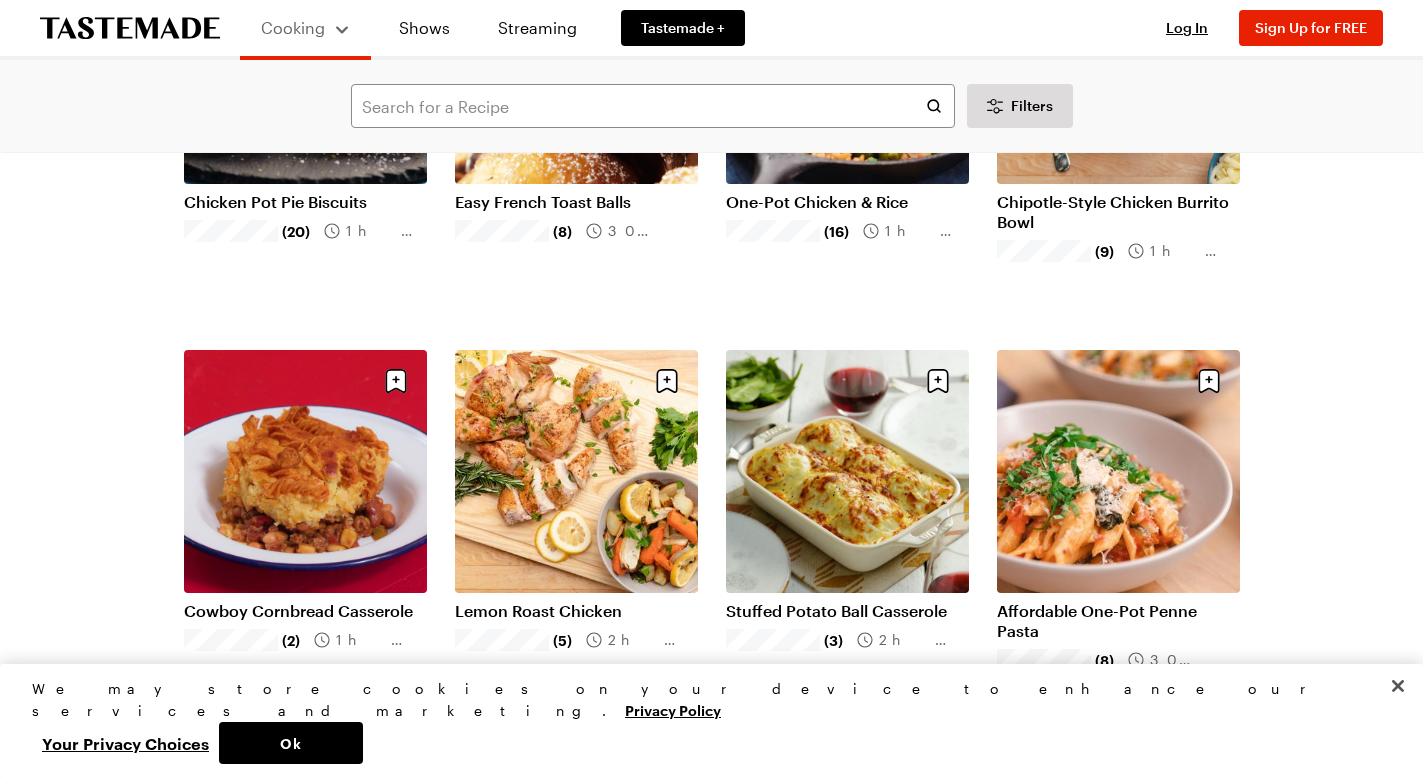 scroll, scrollTop: 353, scrollLeft: 0, axis: vertical 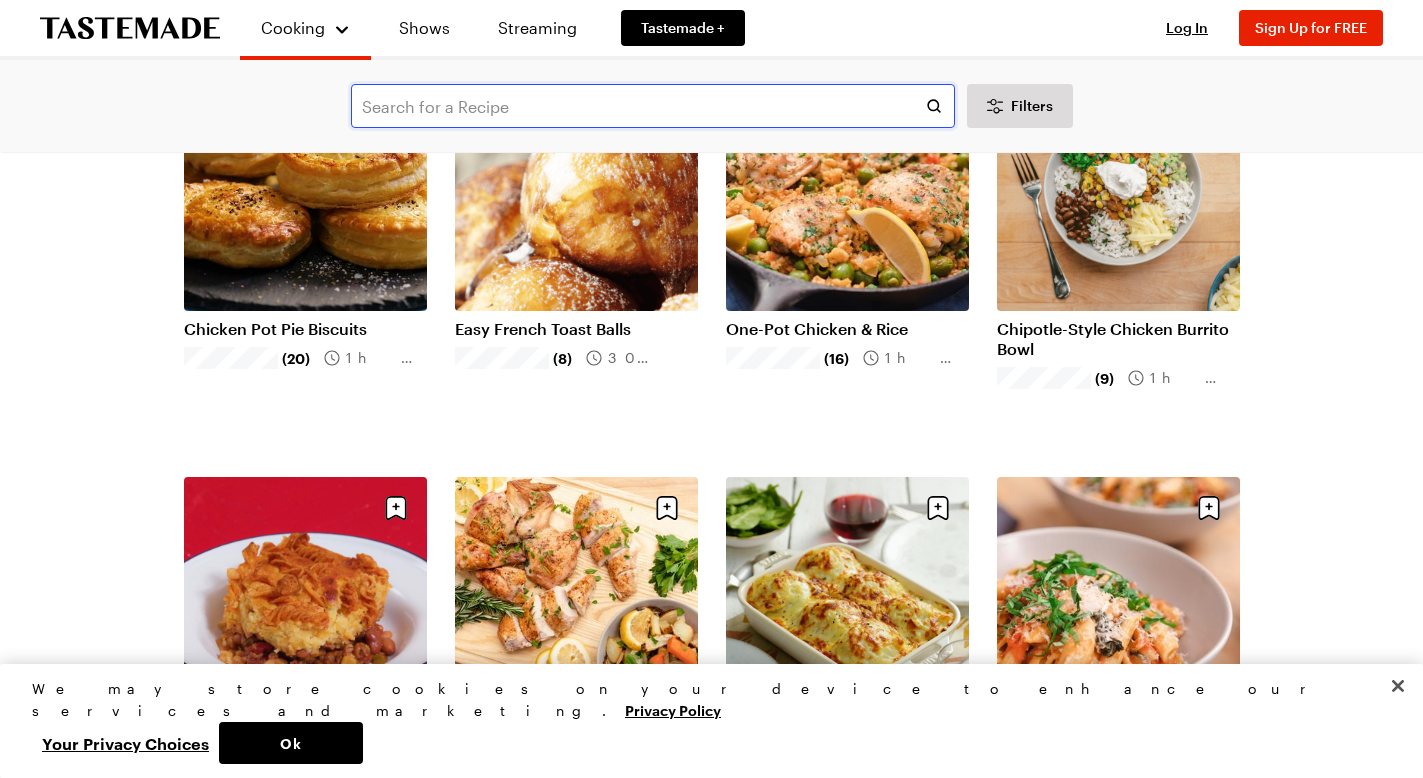click at bounding box center [653, 106] 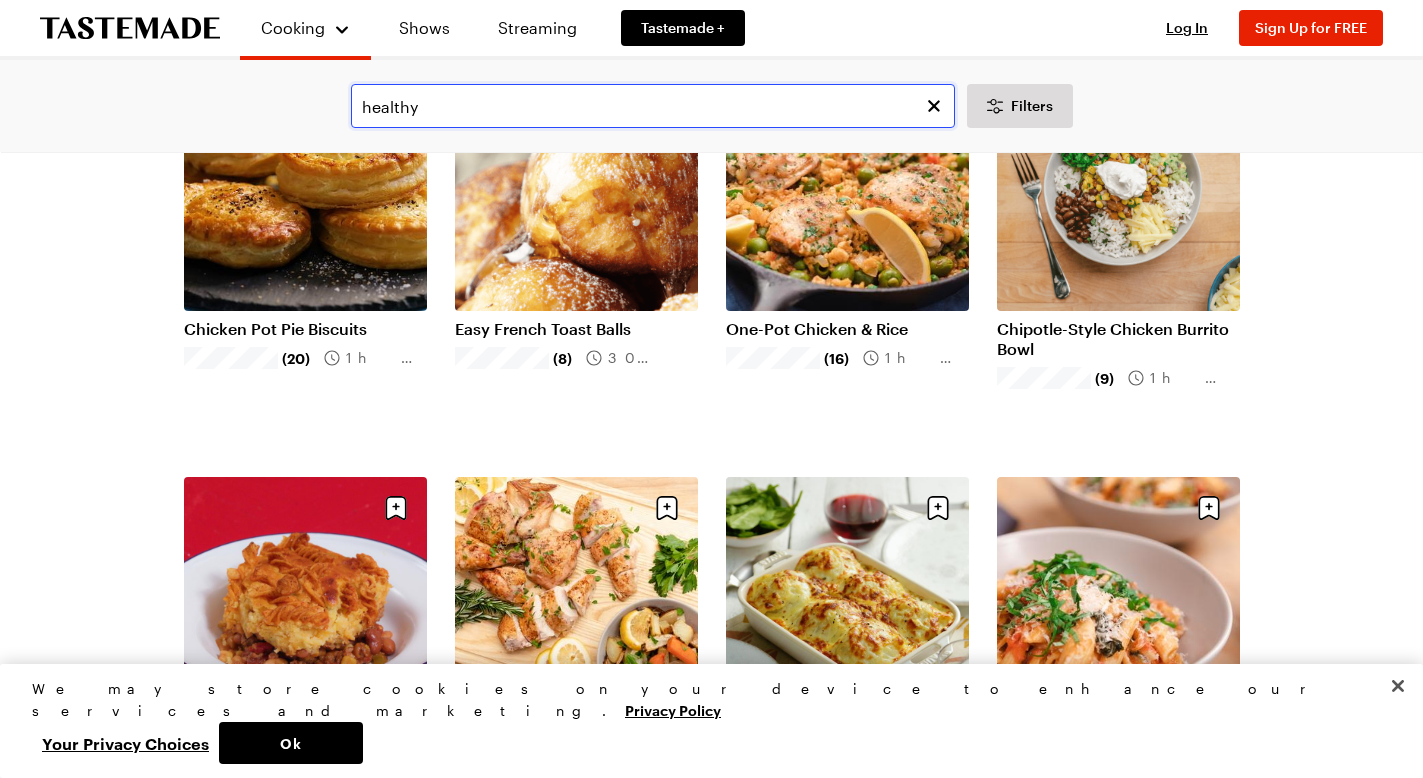 type on "healthy" 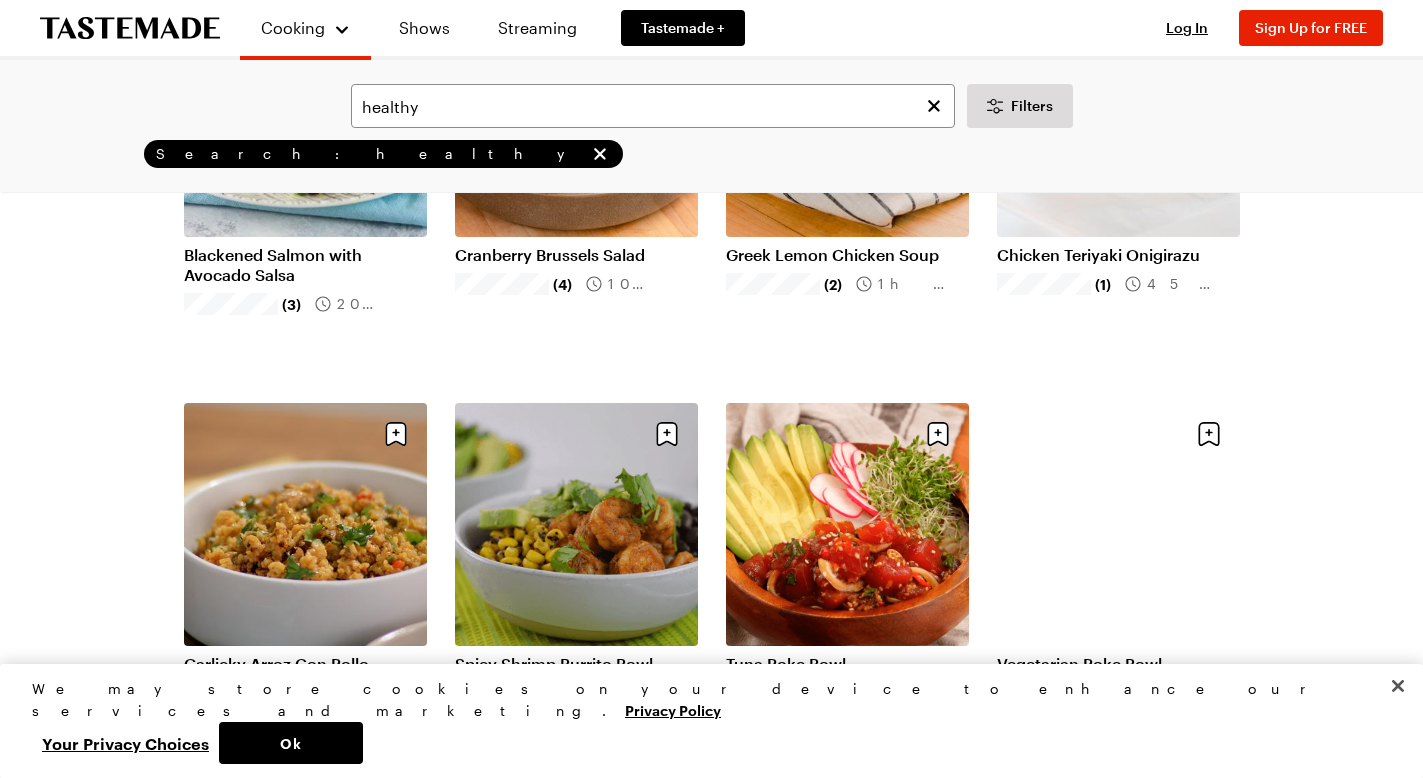 scroll, scrollTop: 2047, scrollLeft: 0, axis: vertical 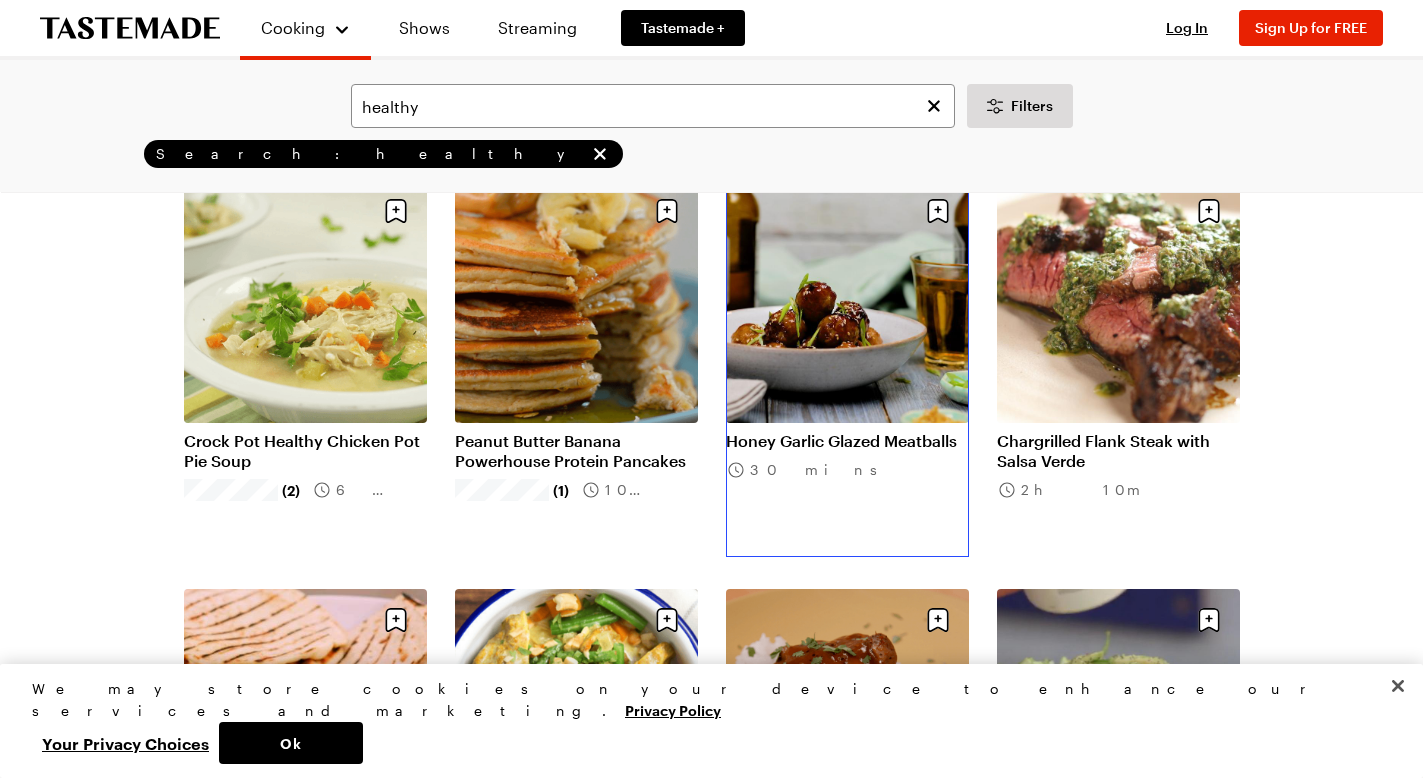 click on "Honey Garlic Glazed Meatballs" at bounding box center (847, 441) 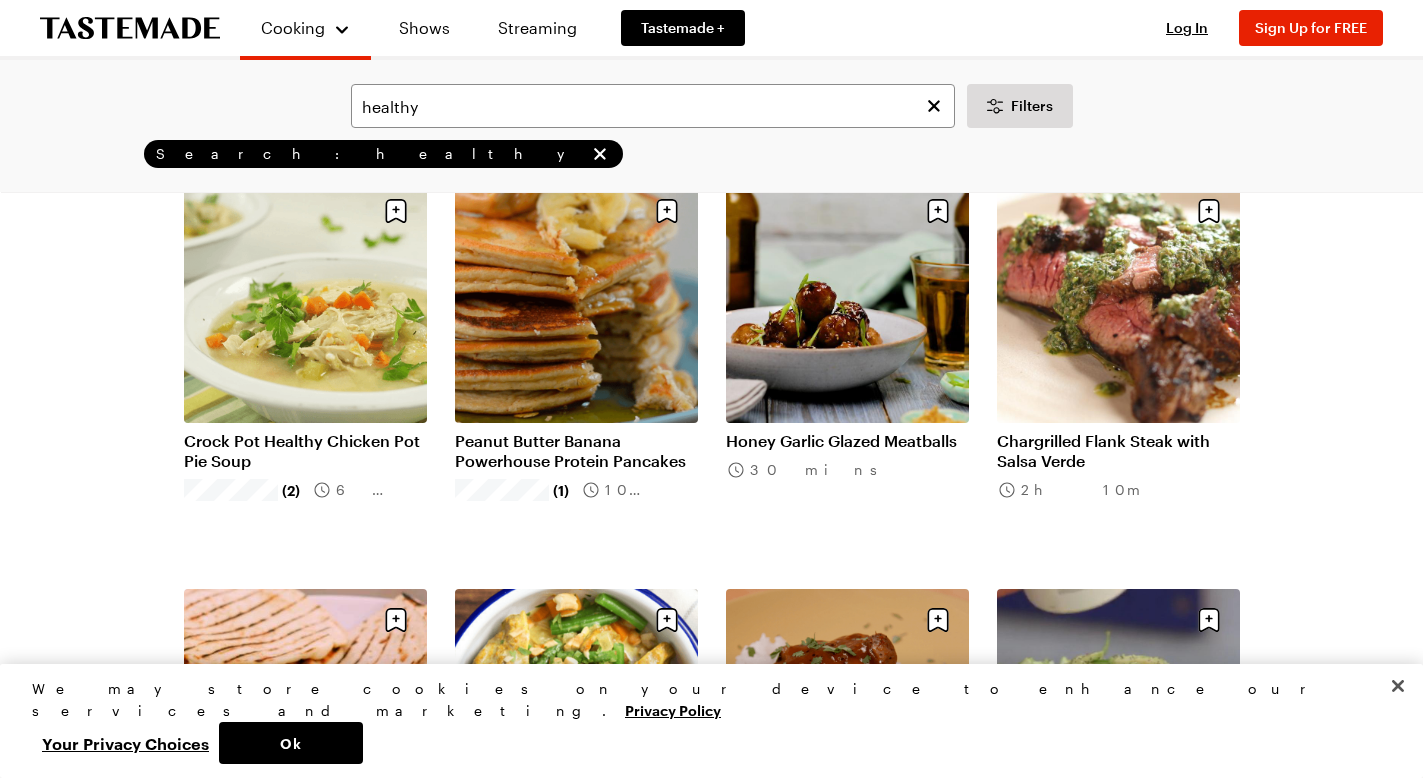 scroll, scrollTop: 0, scrollLeft: 0, axis: both 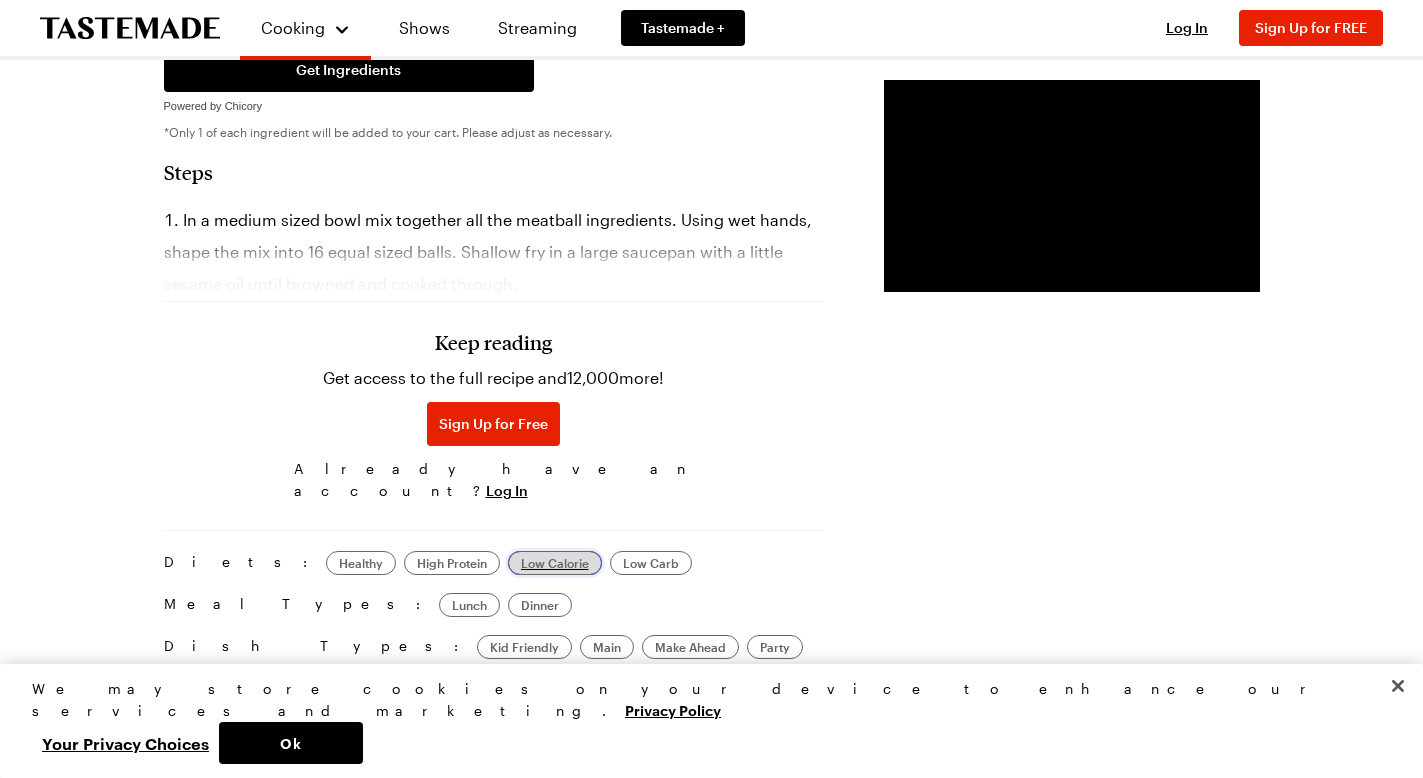 click on "Low Calorie" at bounding box center [555, 563] 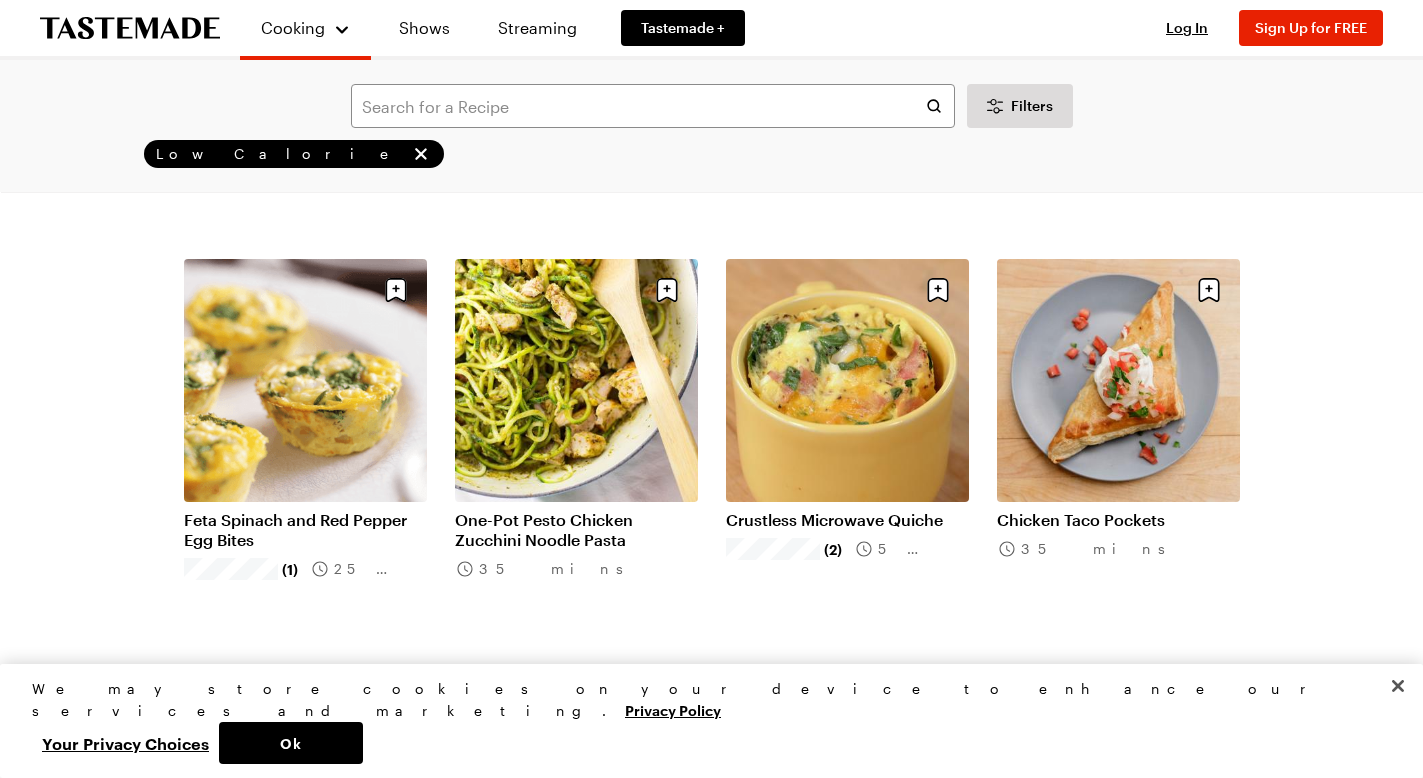 scroll, scrollTop: 1314, scrollLeft: 0, axis: vertical 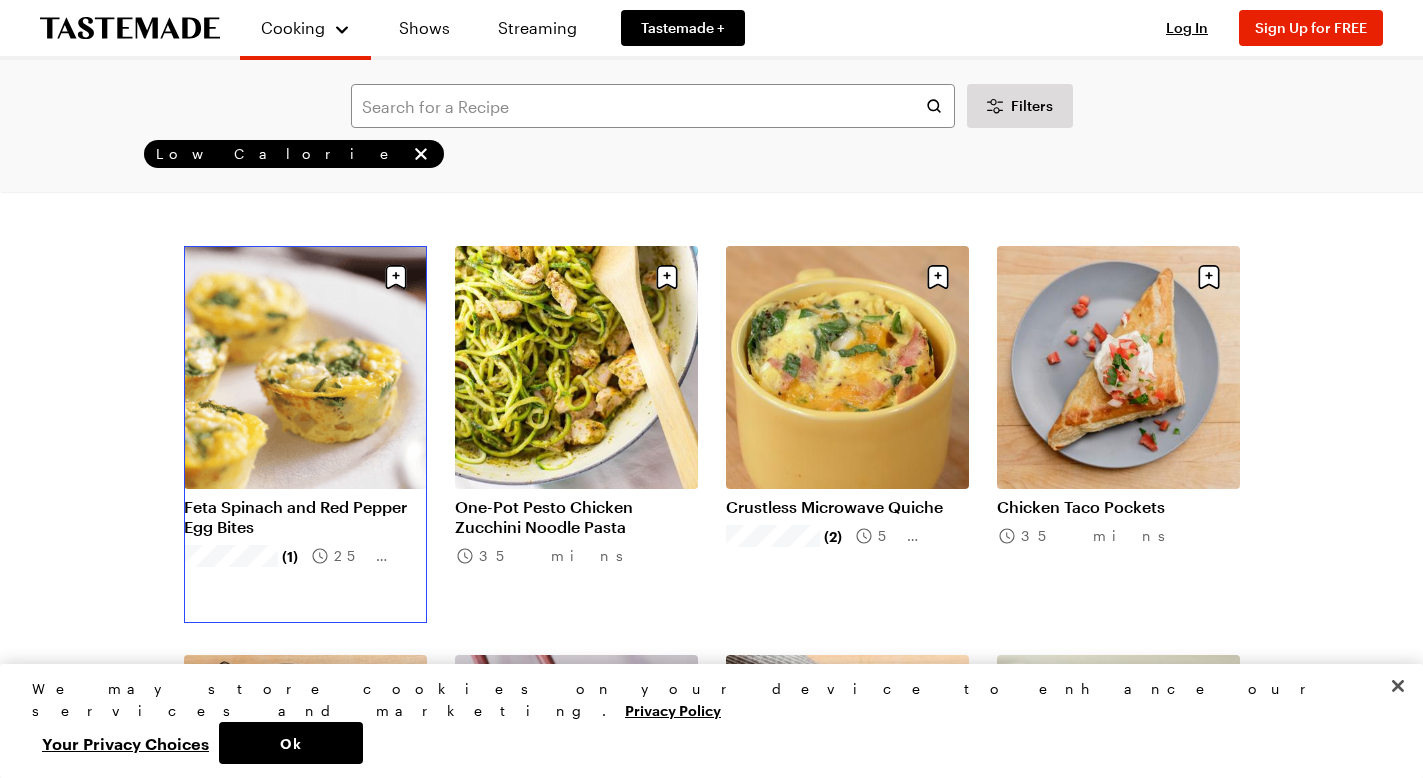 click on "Feta Spinach and Red Pepper Egg Bites" at bounding box center [305, 517] 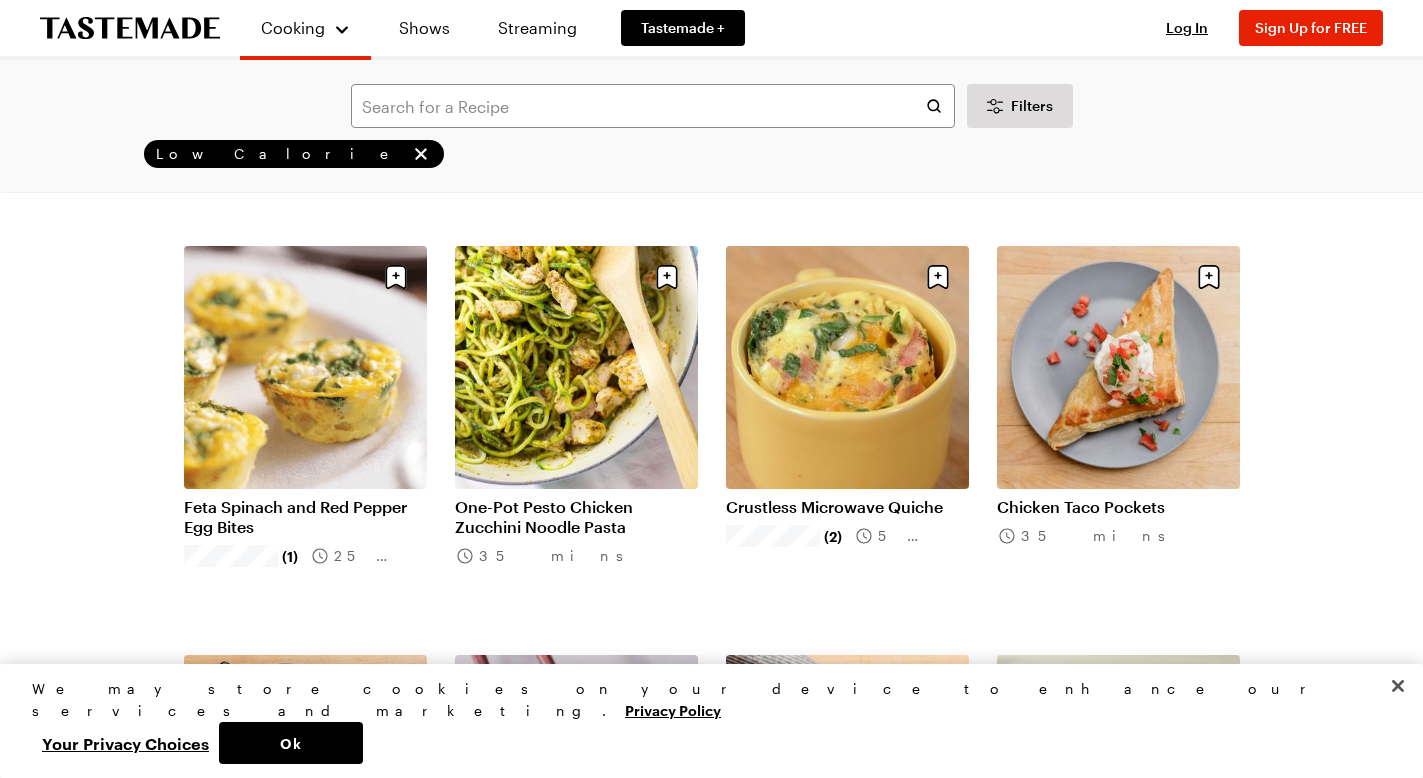scroll, scrollTop: 0, scrollLeft: 0, axis: both 